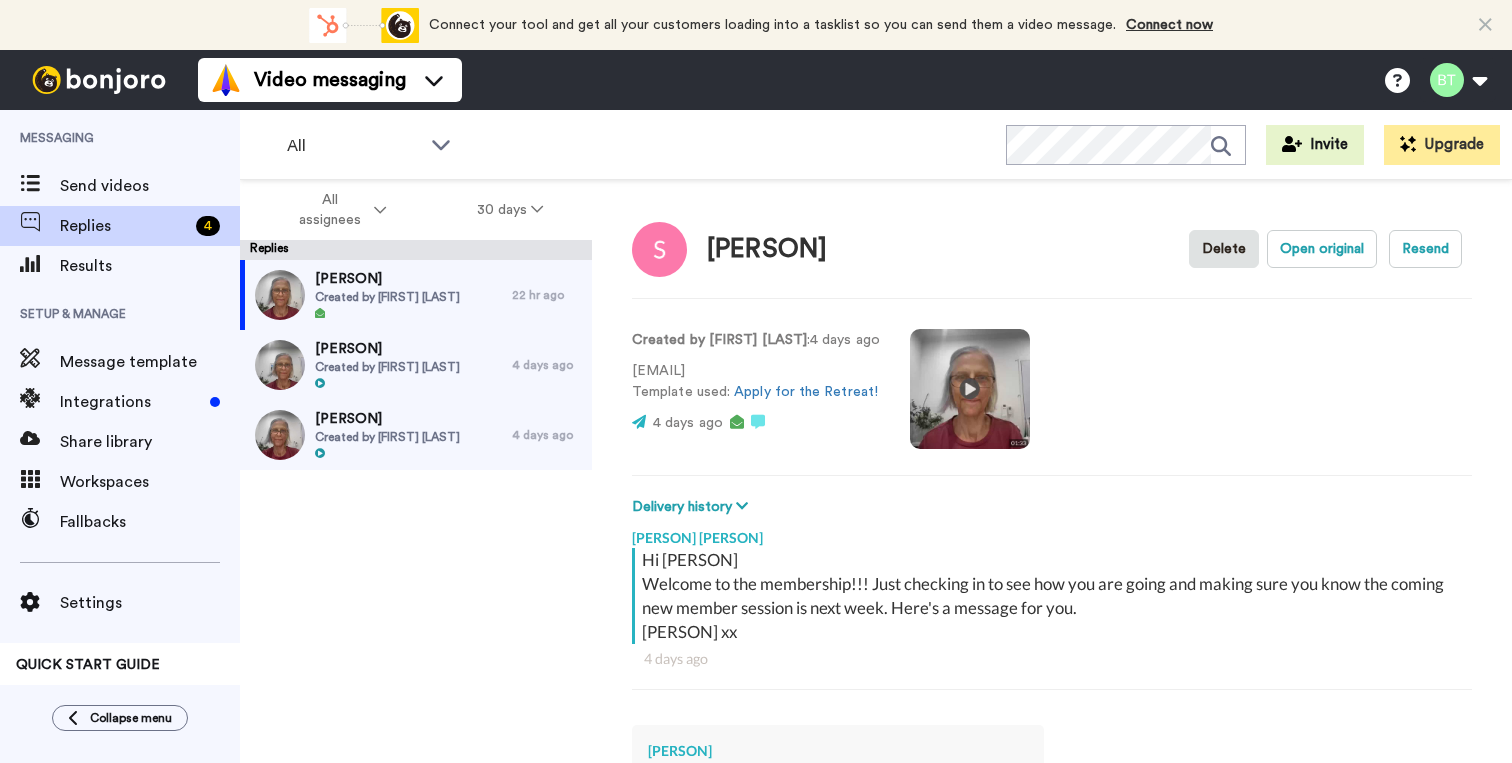scroll, scrollTop: 0, scrollLeft: 0, axis: both 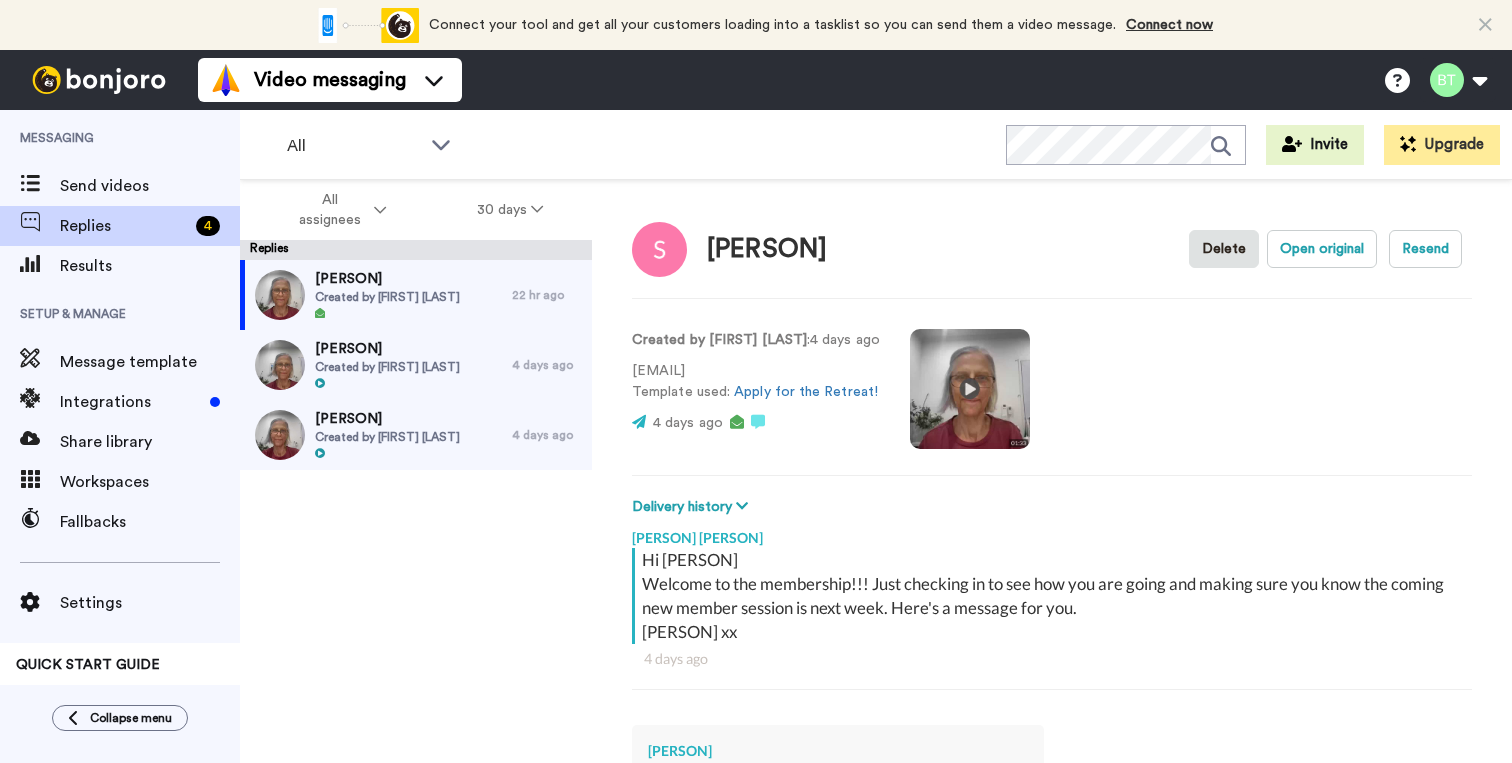 type on "x" 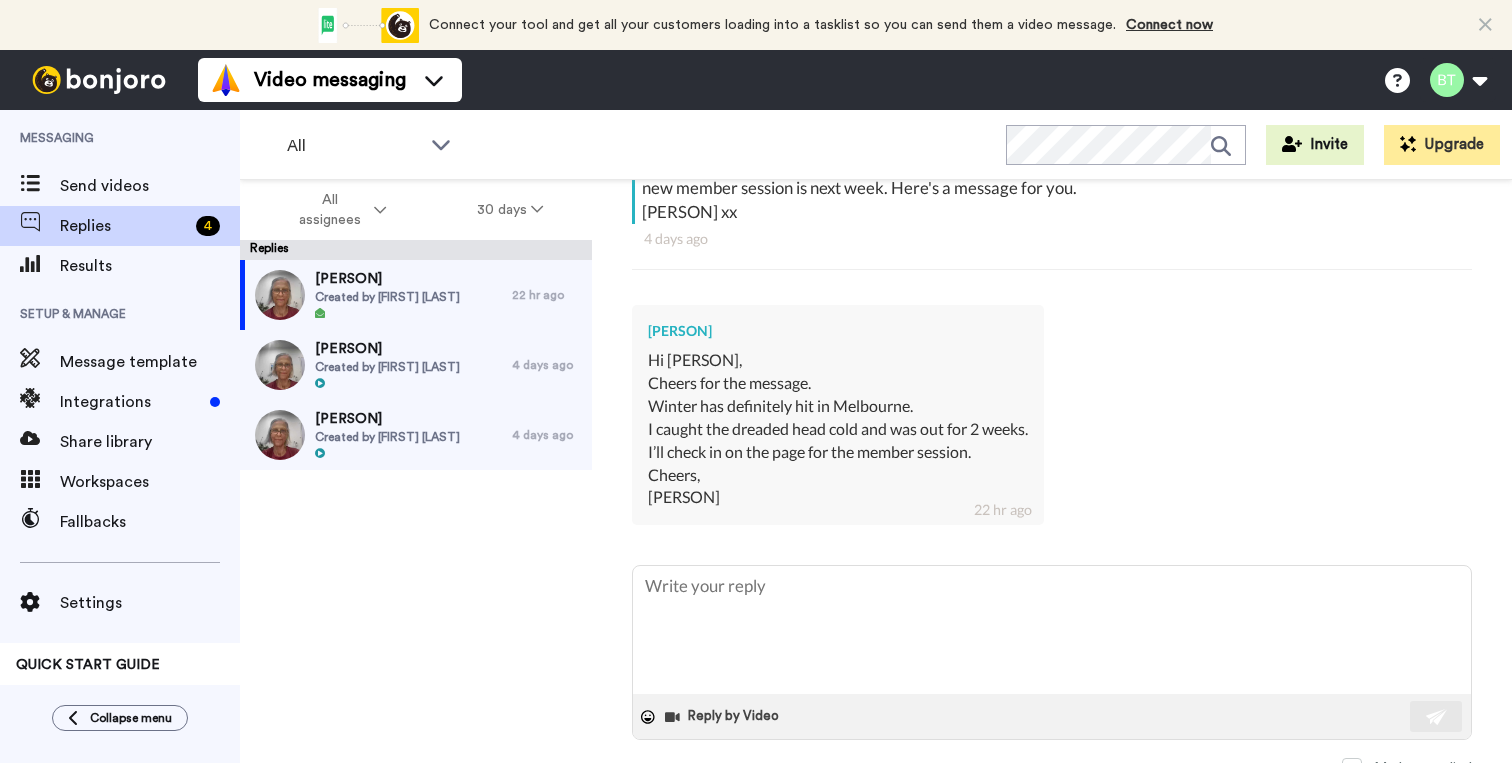 scroll, scrollTop: 427, scrollLeft: 0, axis: vertical 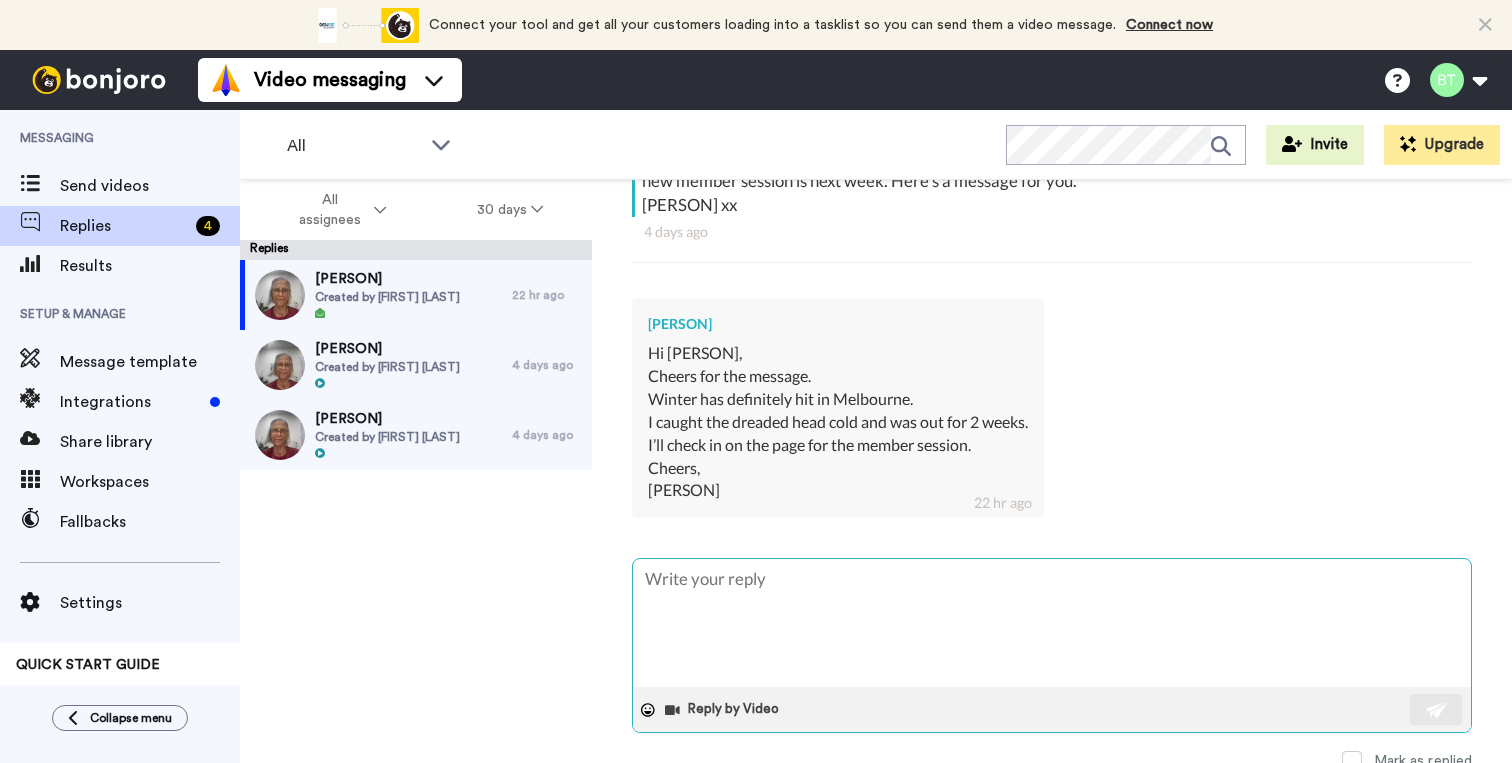 click at bounding box center (1052, 623) 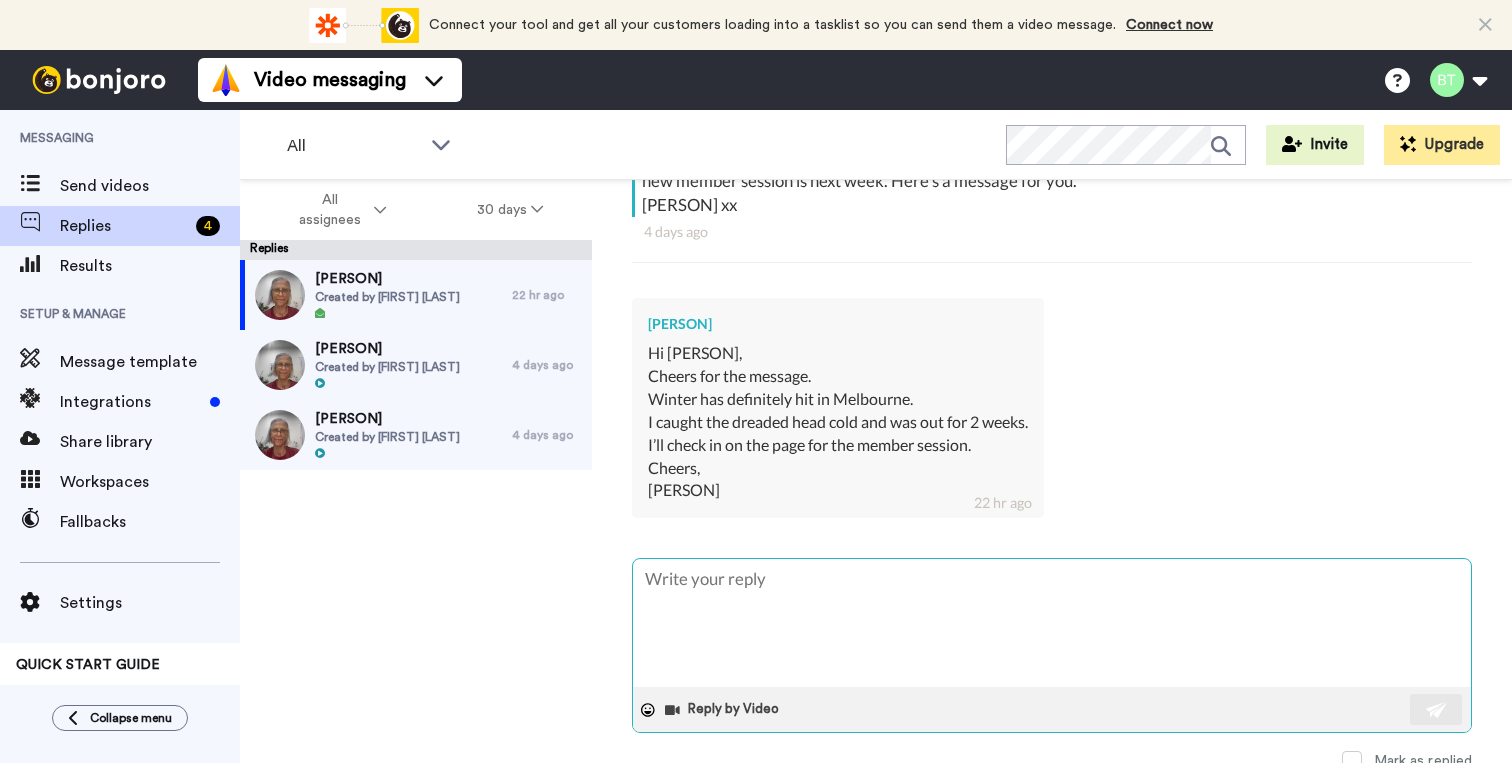 type on "G" 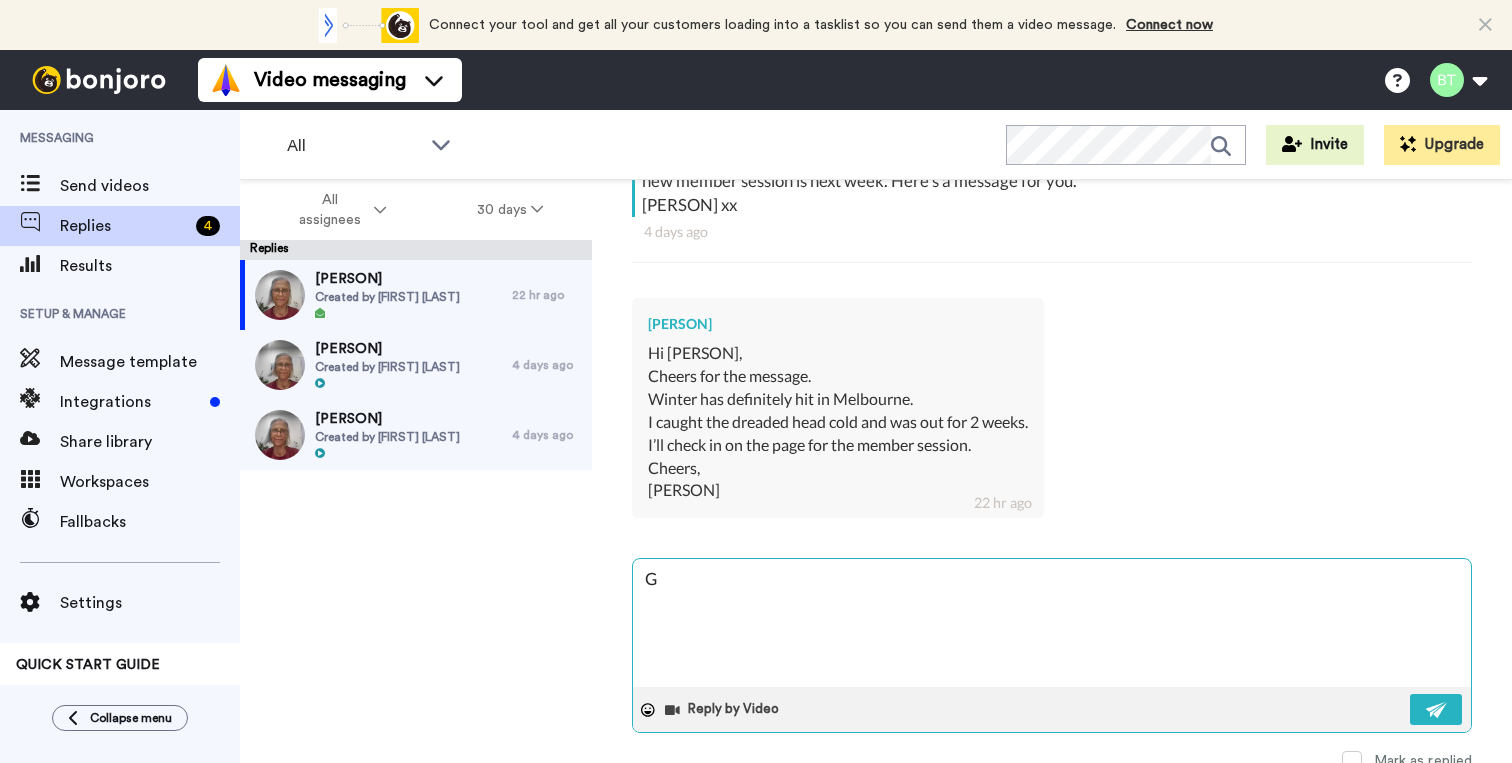 type on "Gr" 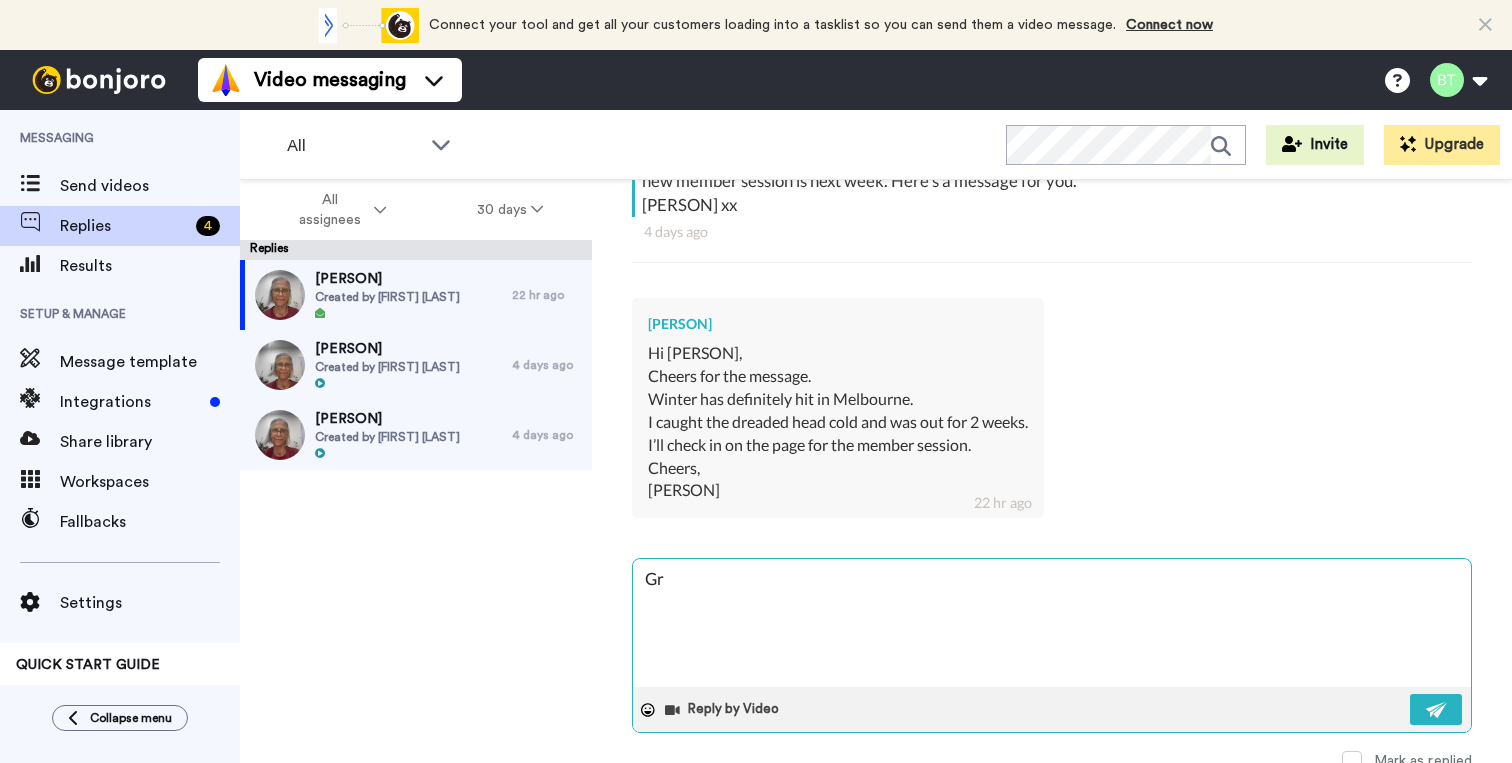 type on "Gre" 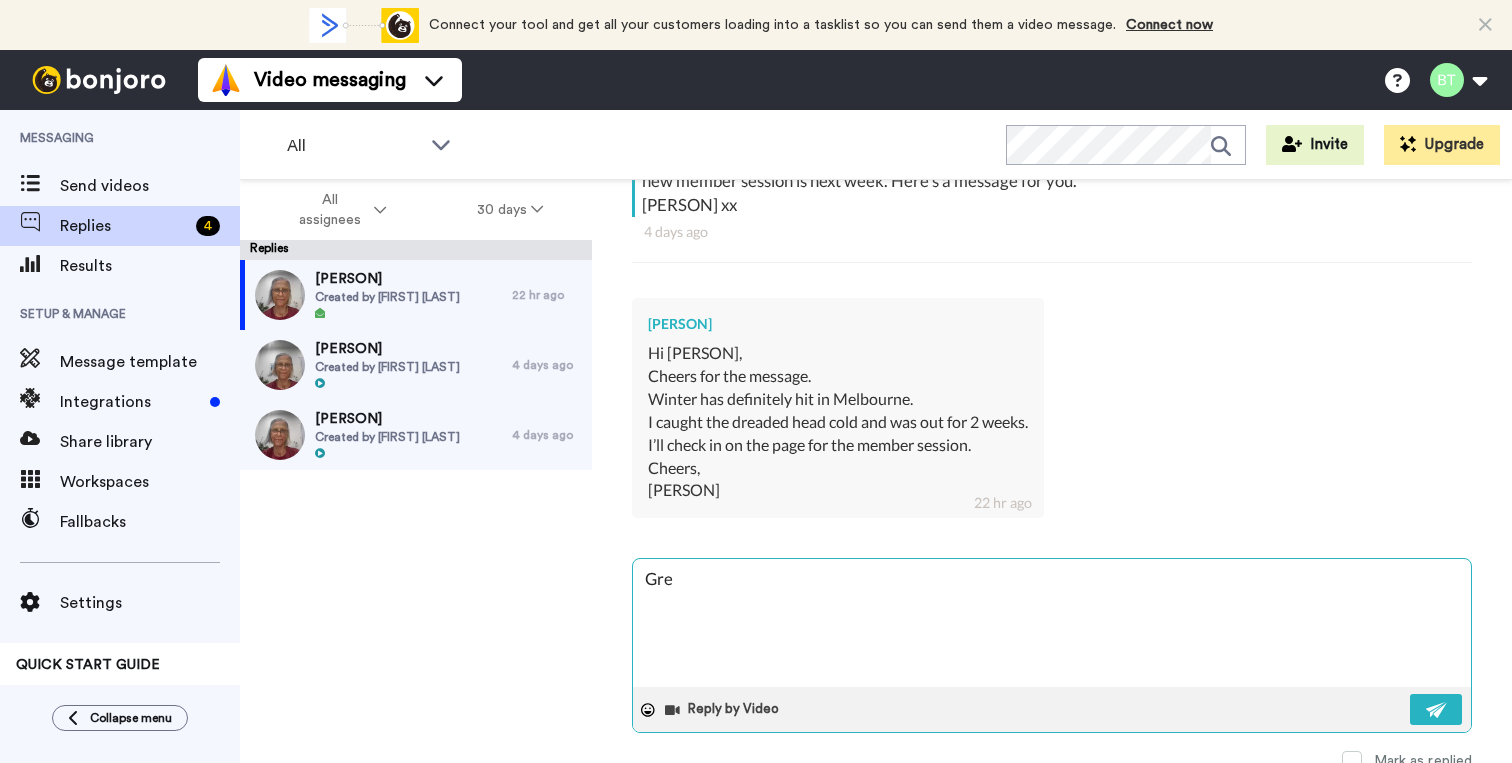 type on "Grea" 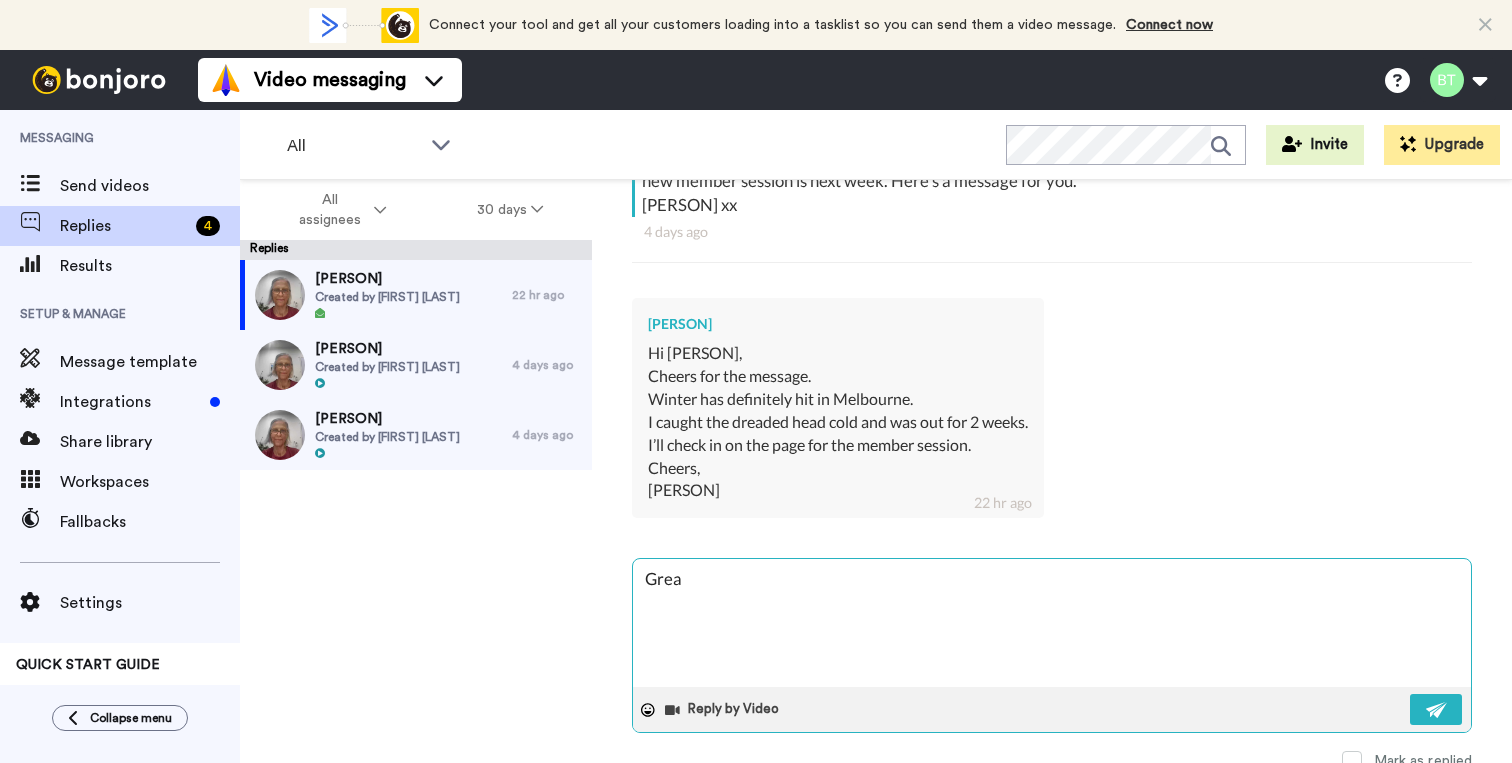 type on "Great" 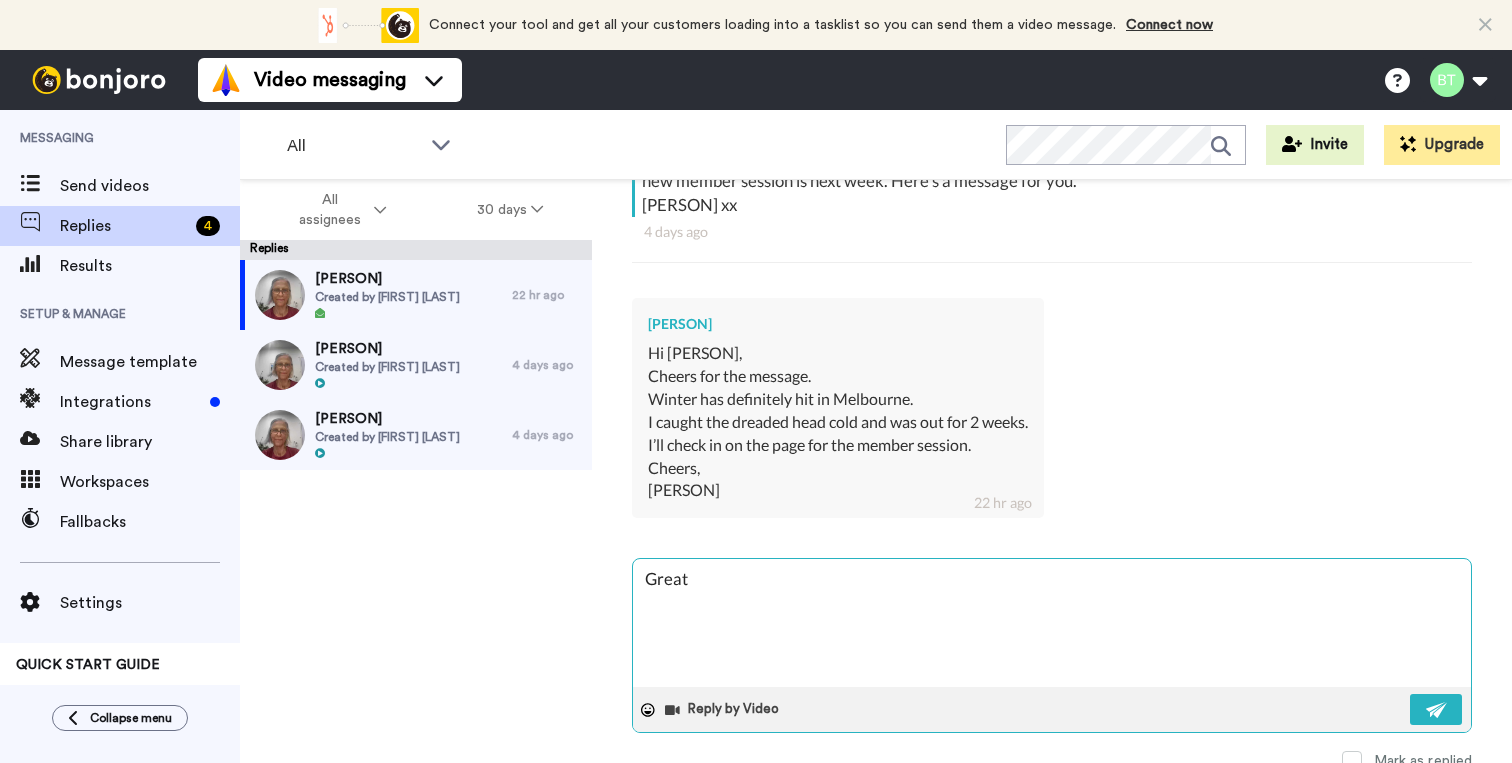 type on "Grea" 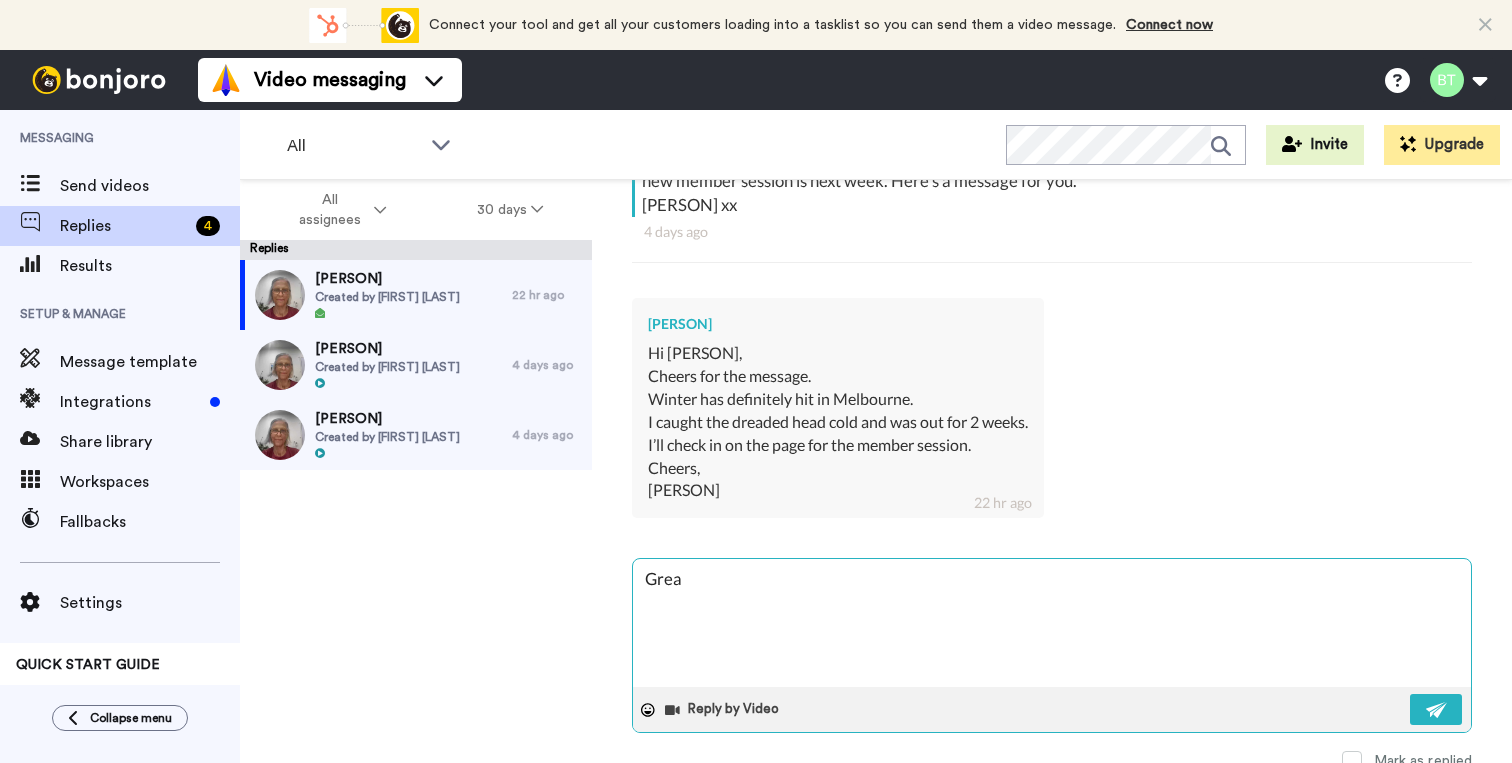 type on "Gre" 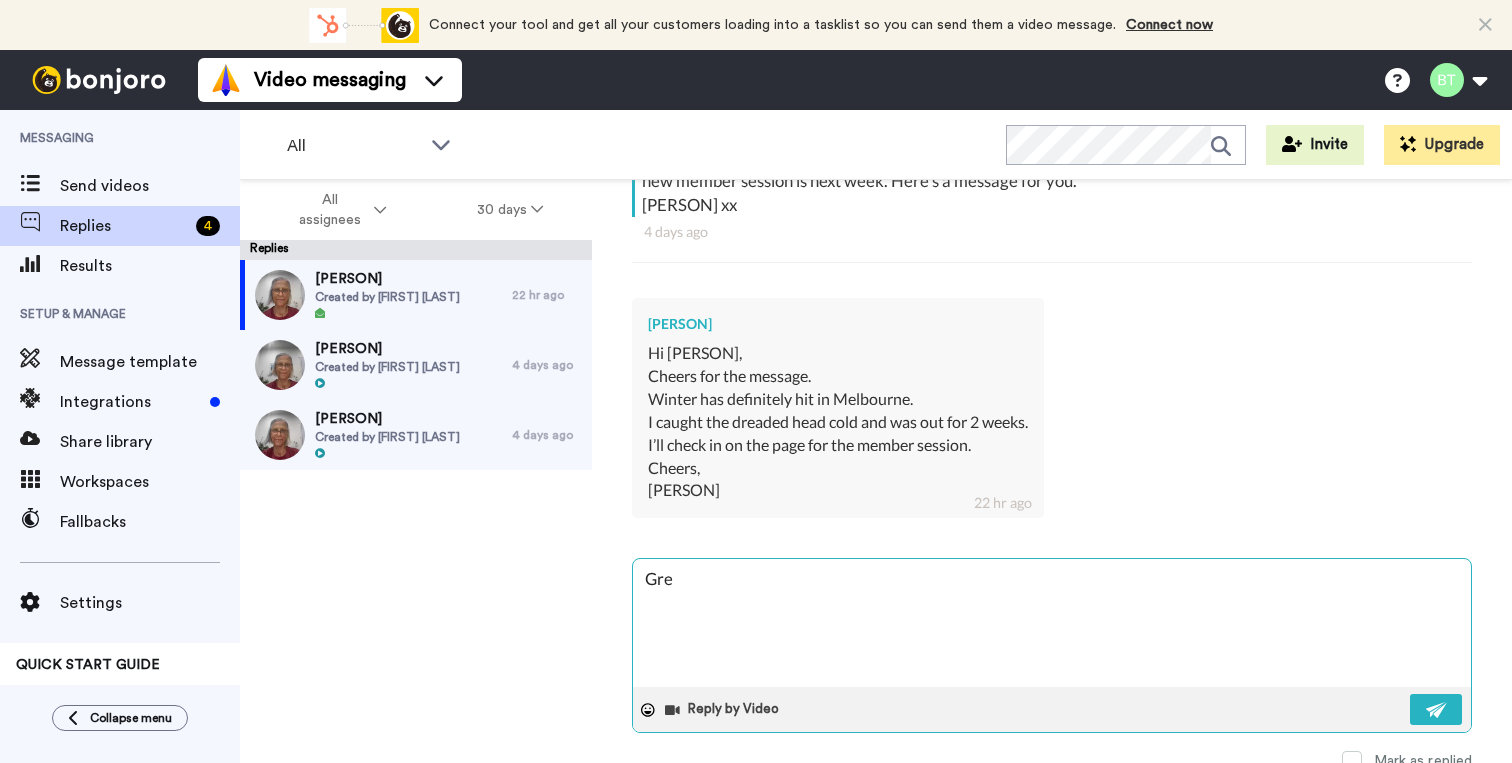 type on "Gr" 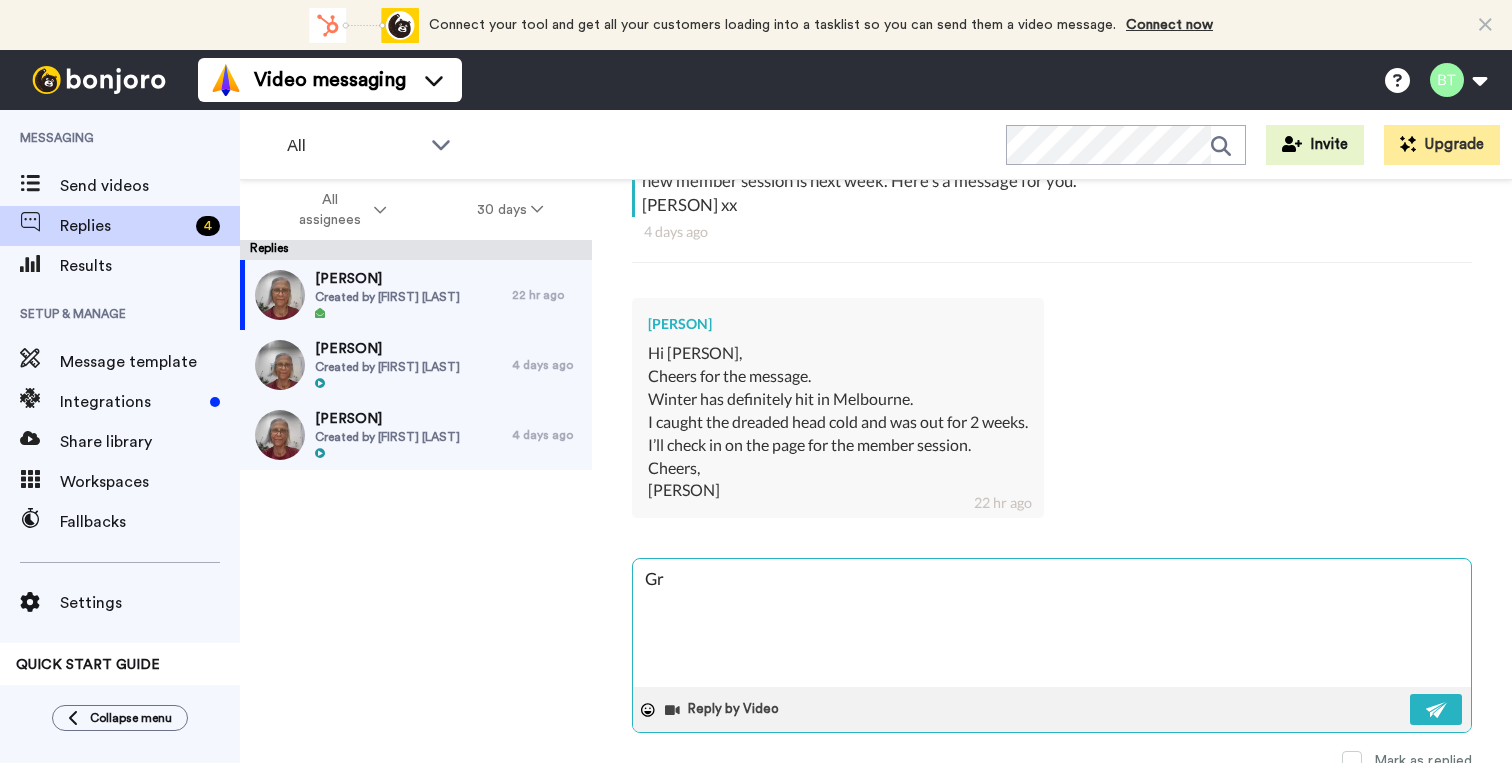type on "G" 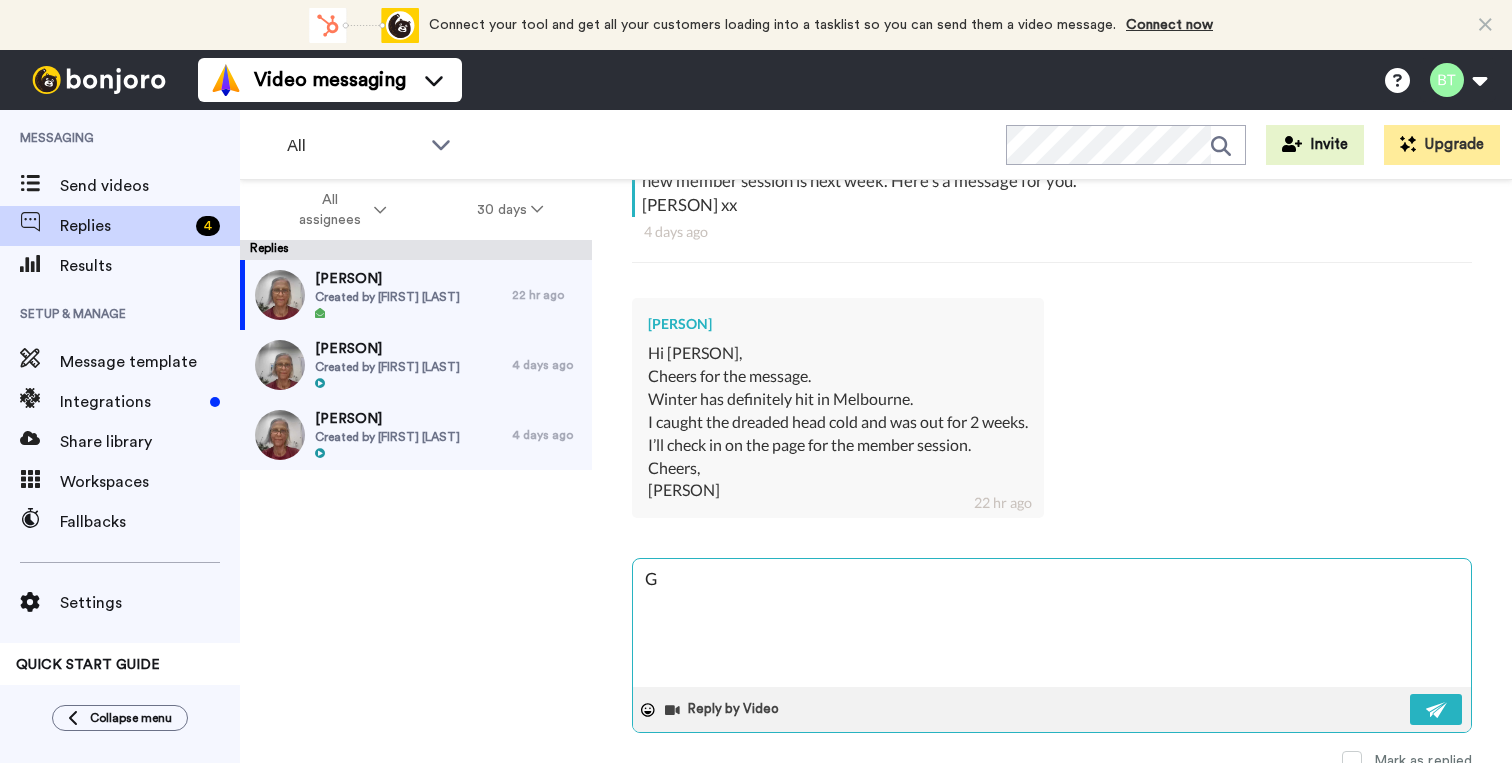 type 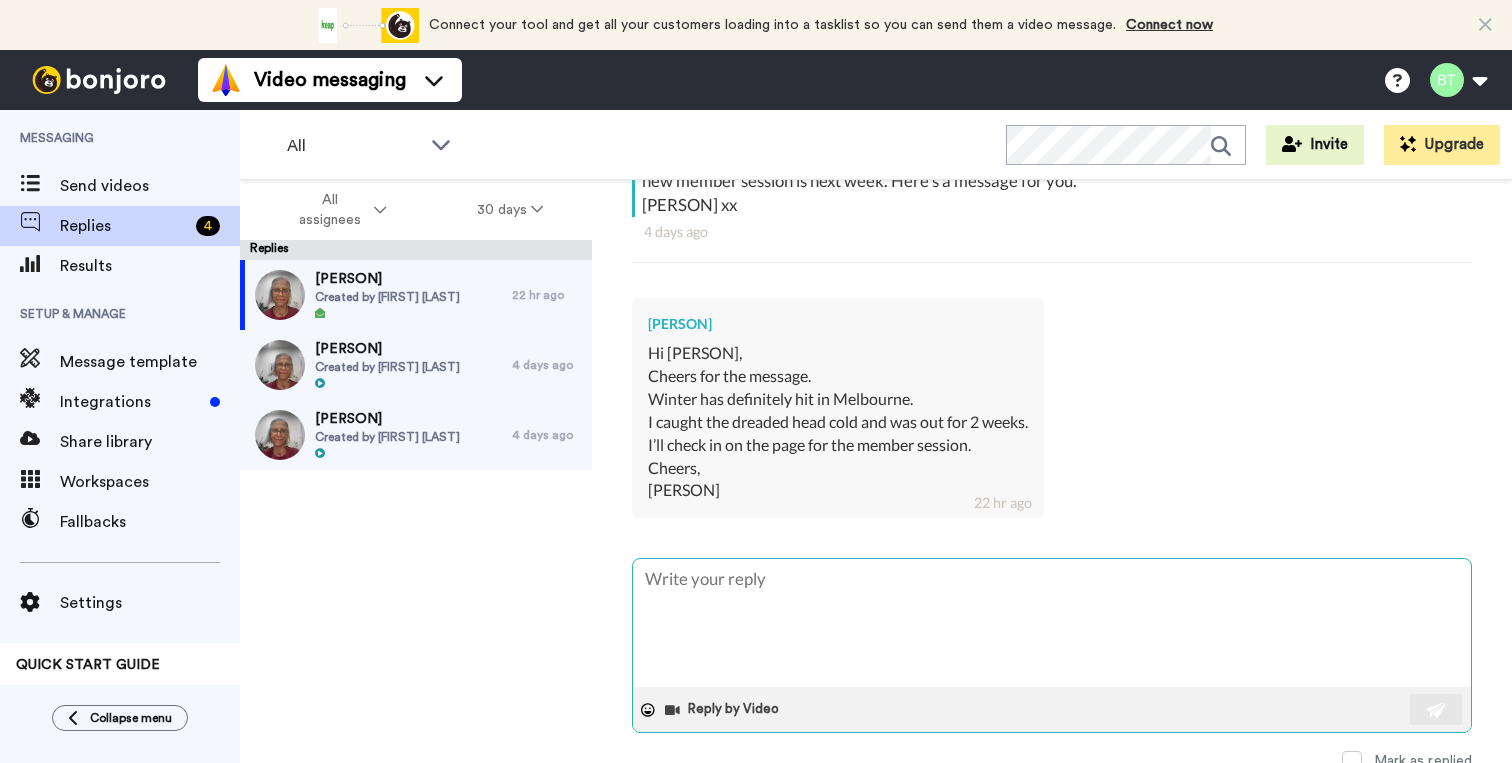 type on "S" 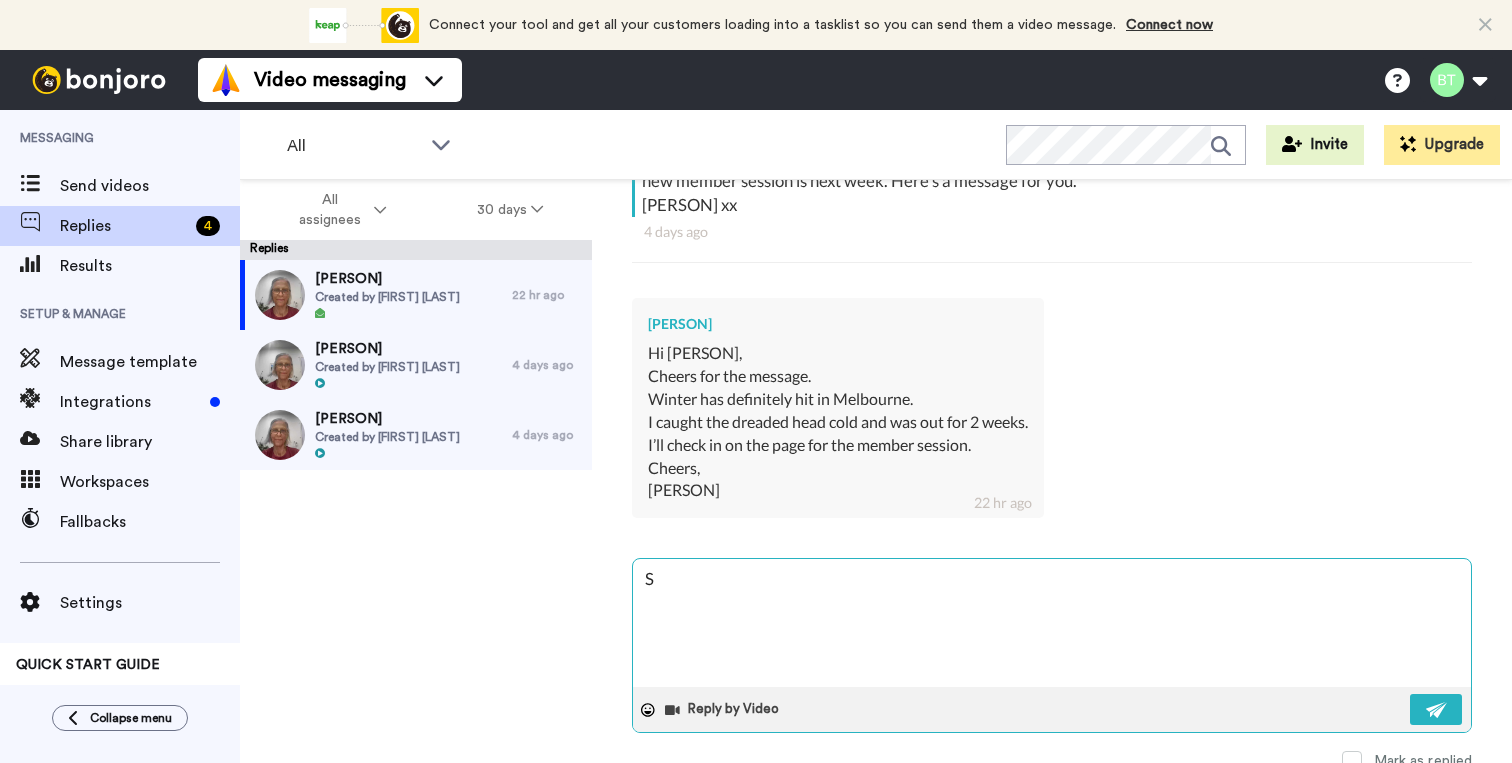 type on "St" 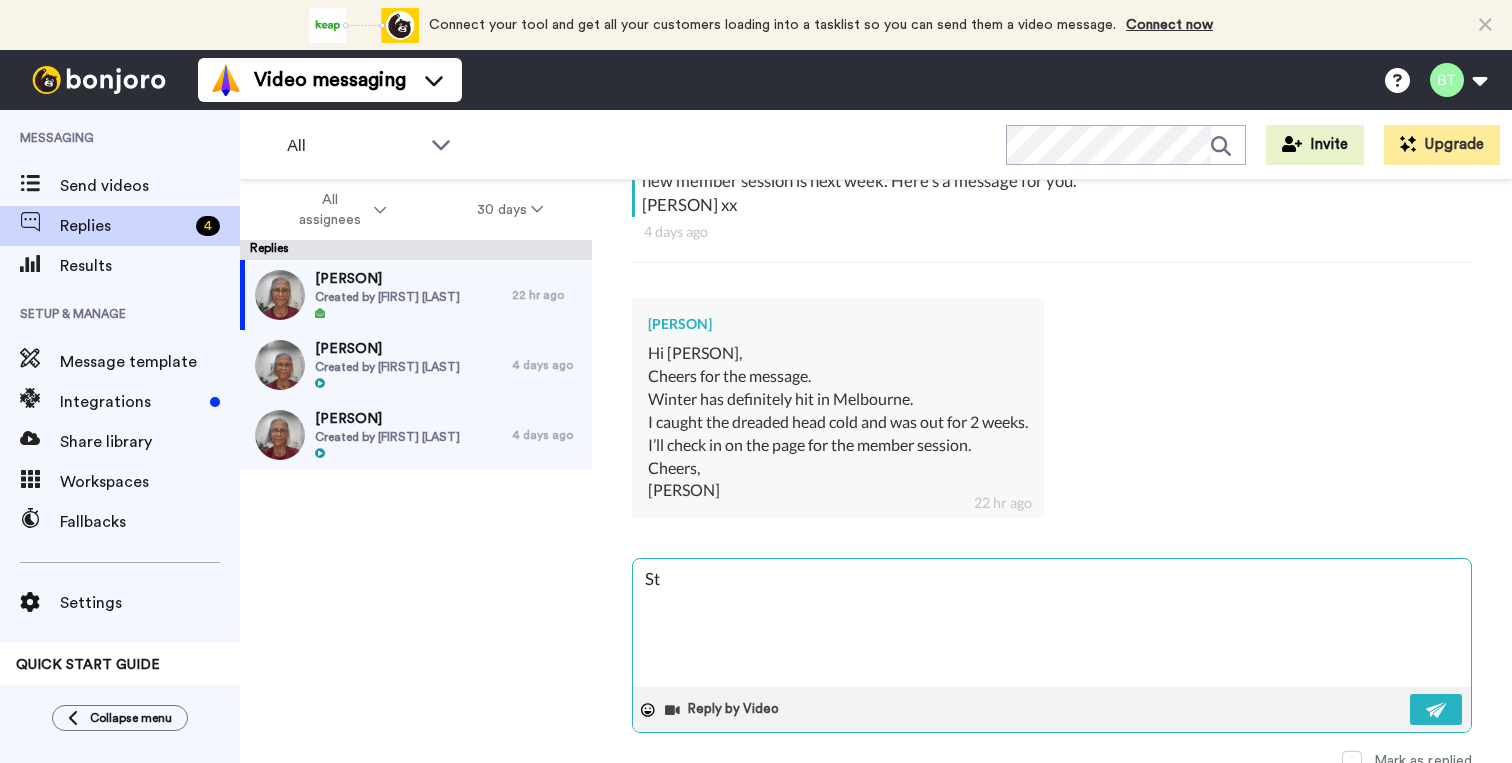 type on "Sta" 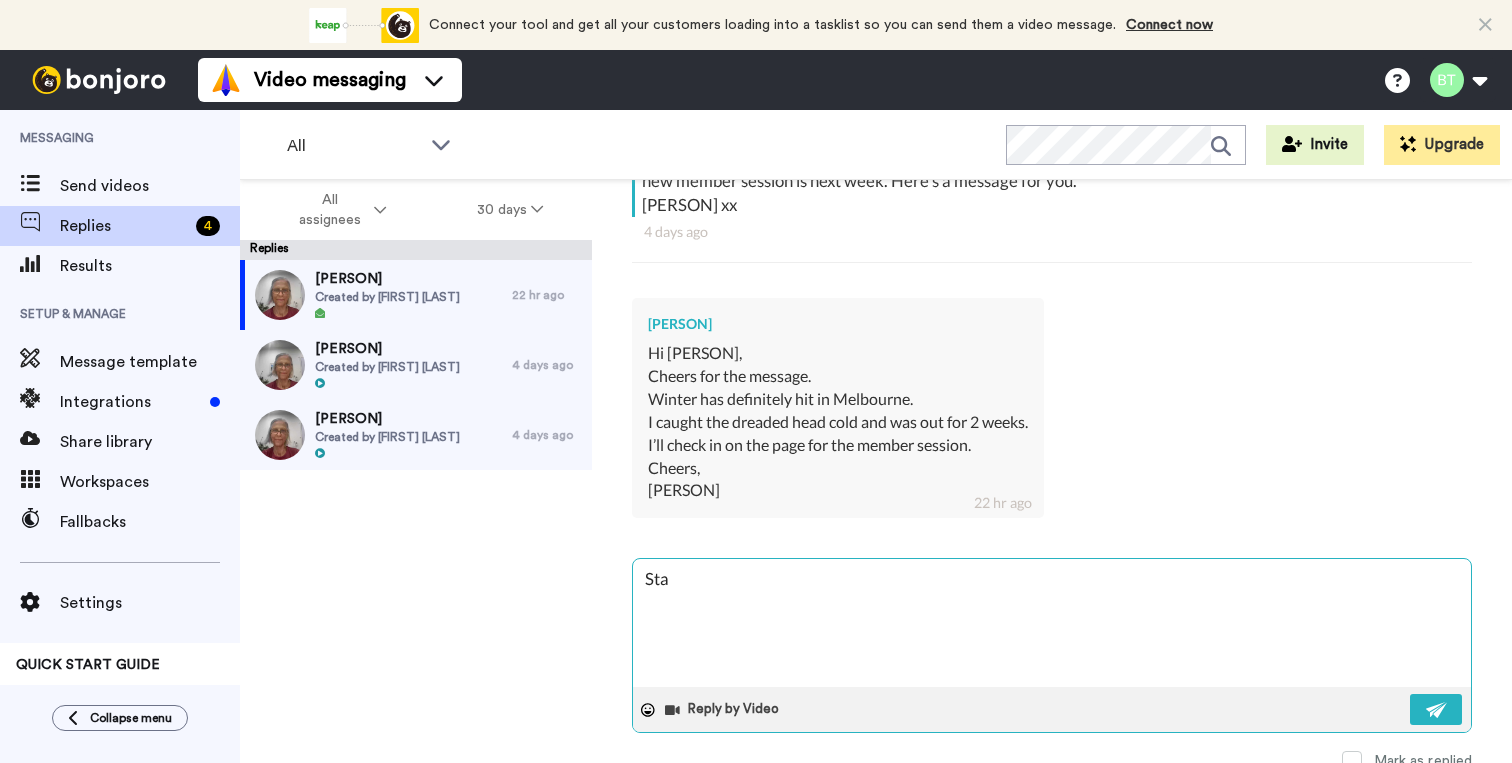 type on "x" 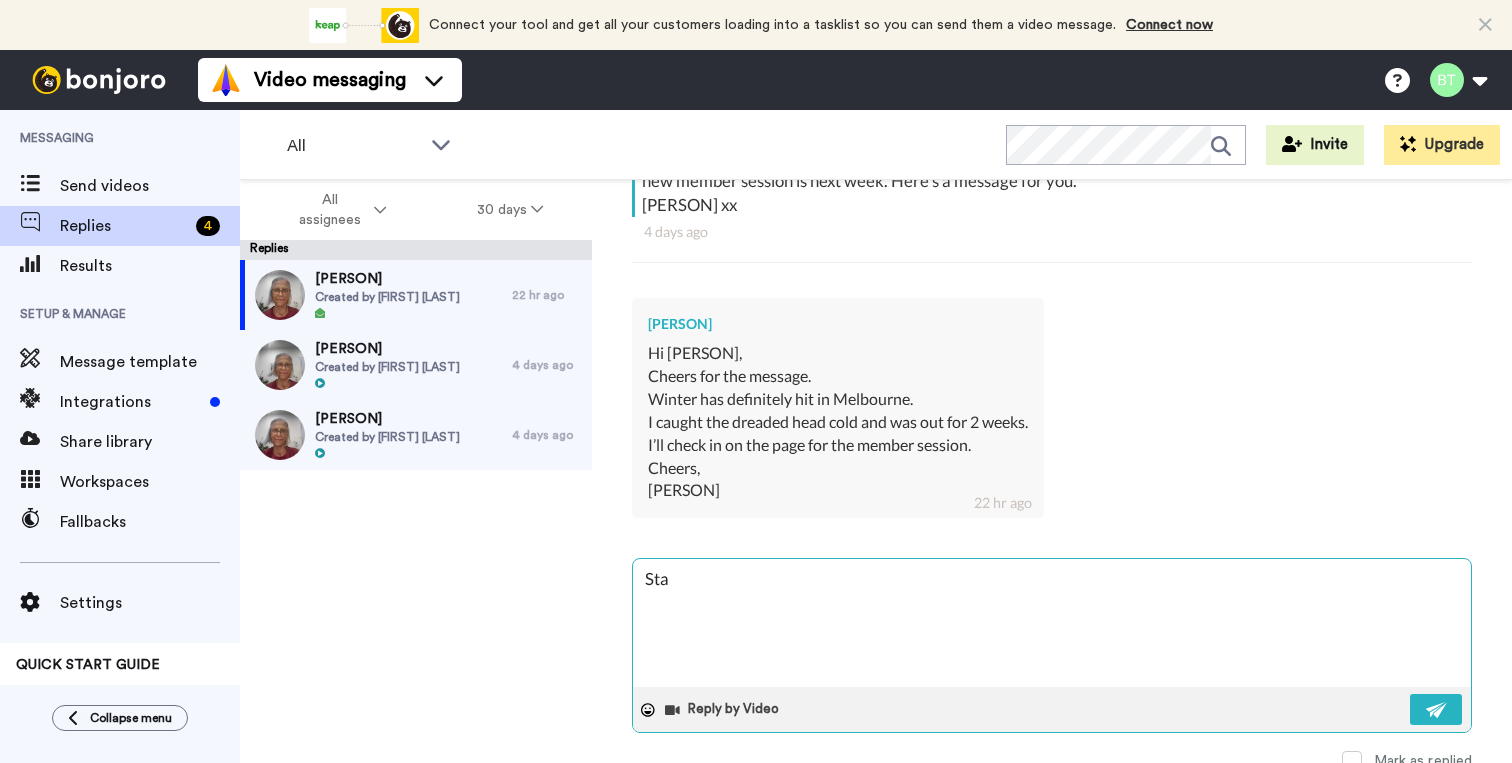 type on "Stay" 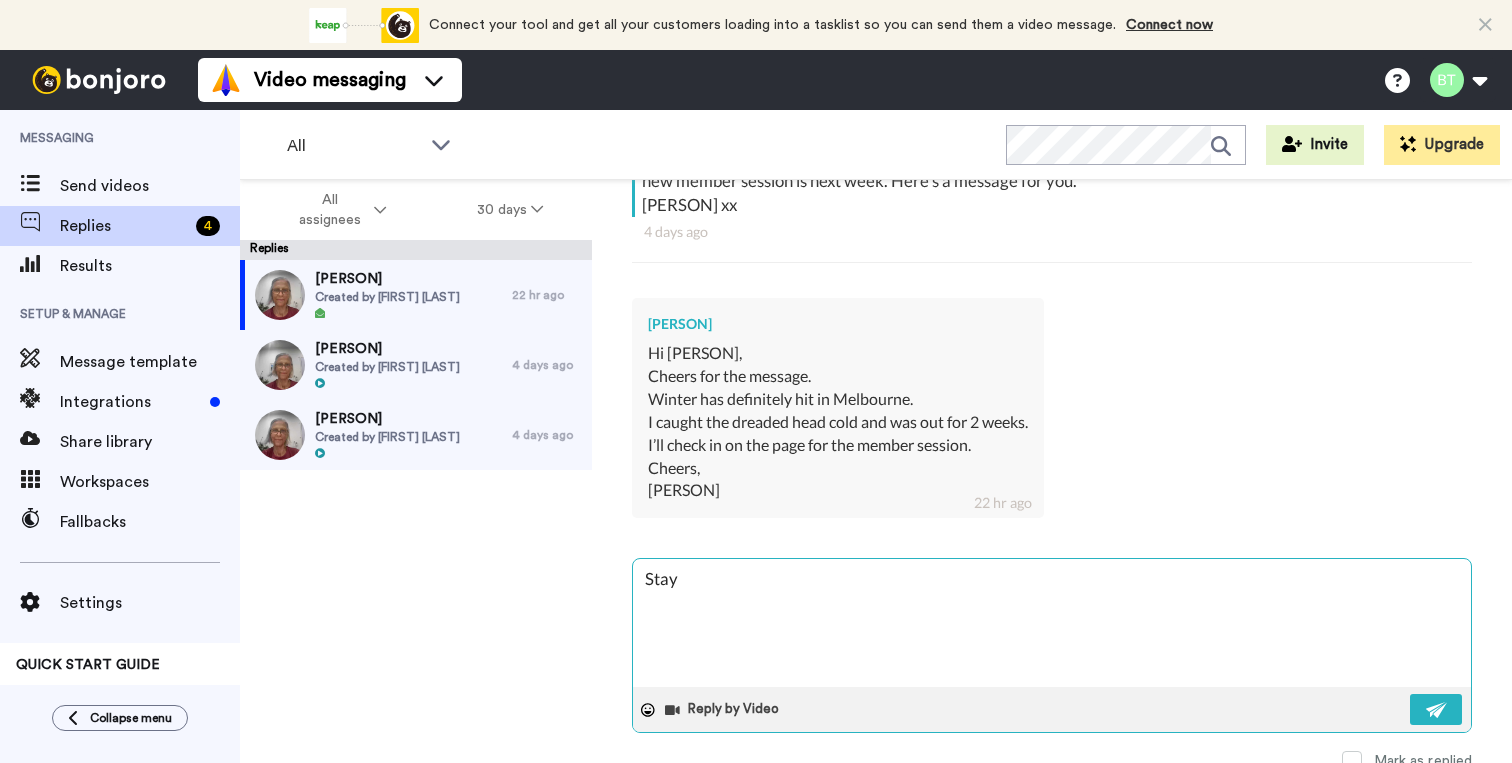 type on "Stay" 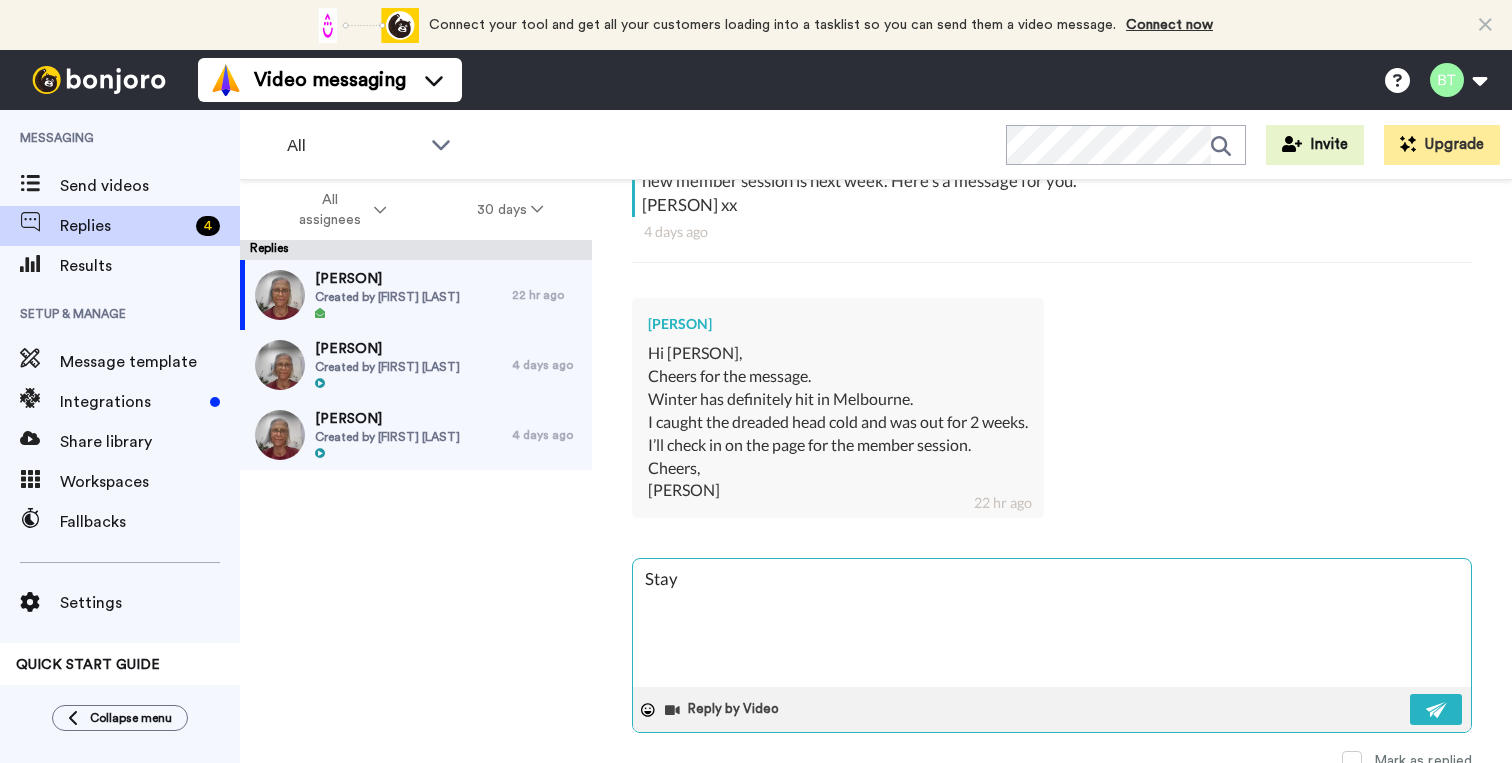 type on "Stay w" 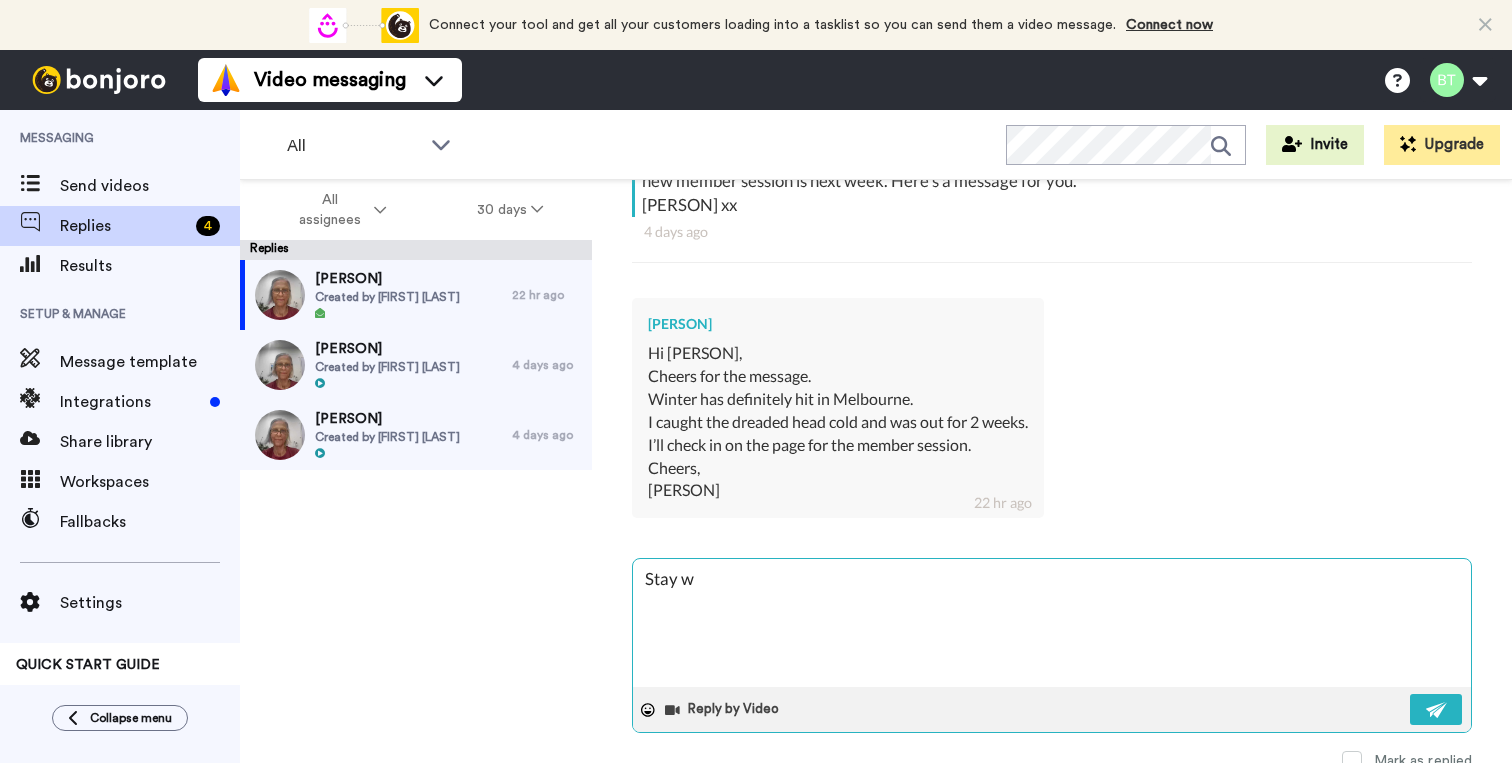type on "Stay wa" 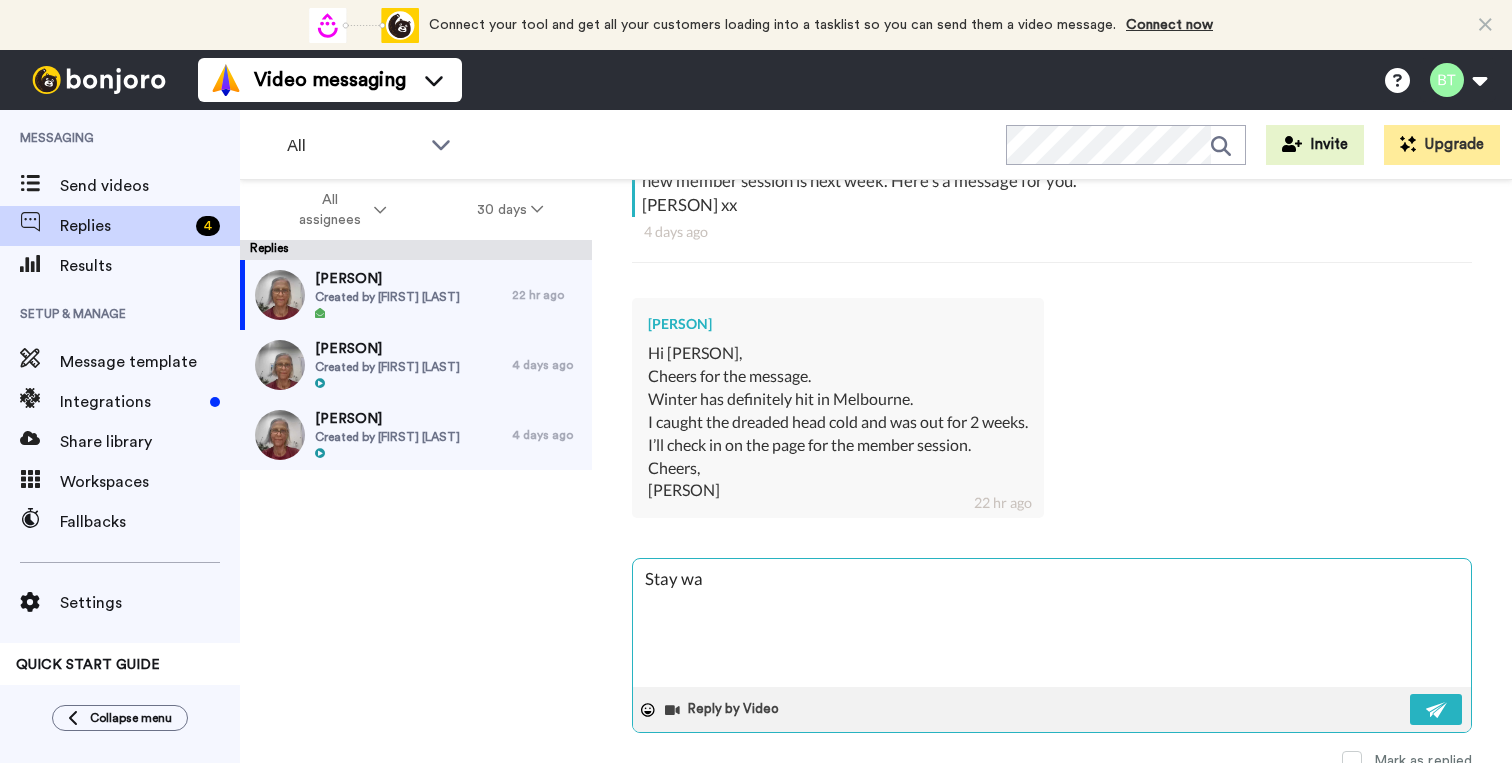 type on "Stay war" 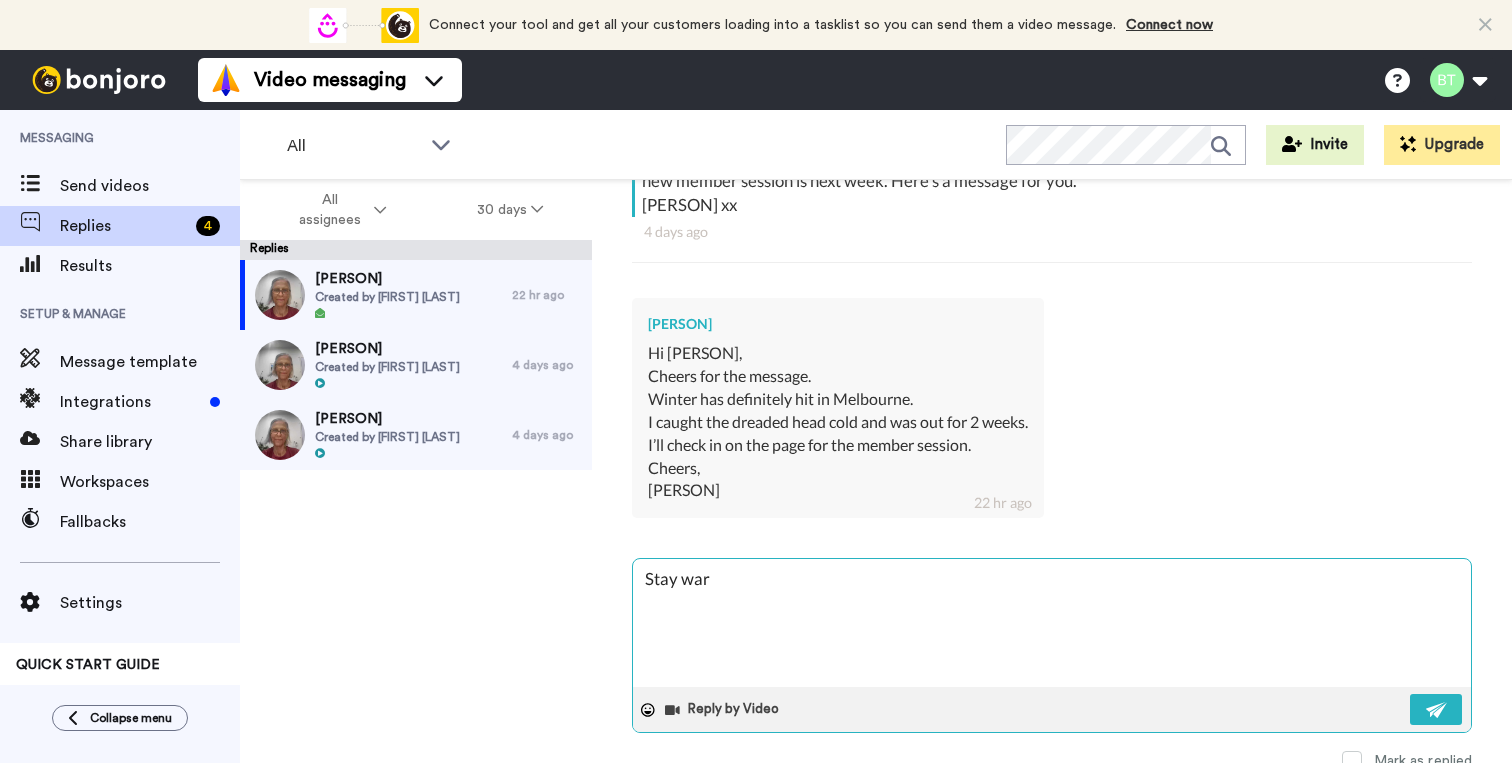 type on "Stay warm" 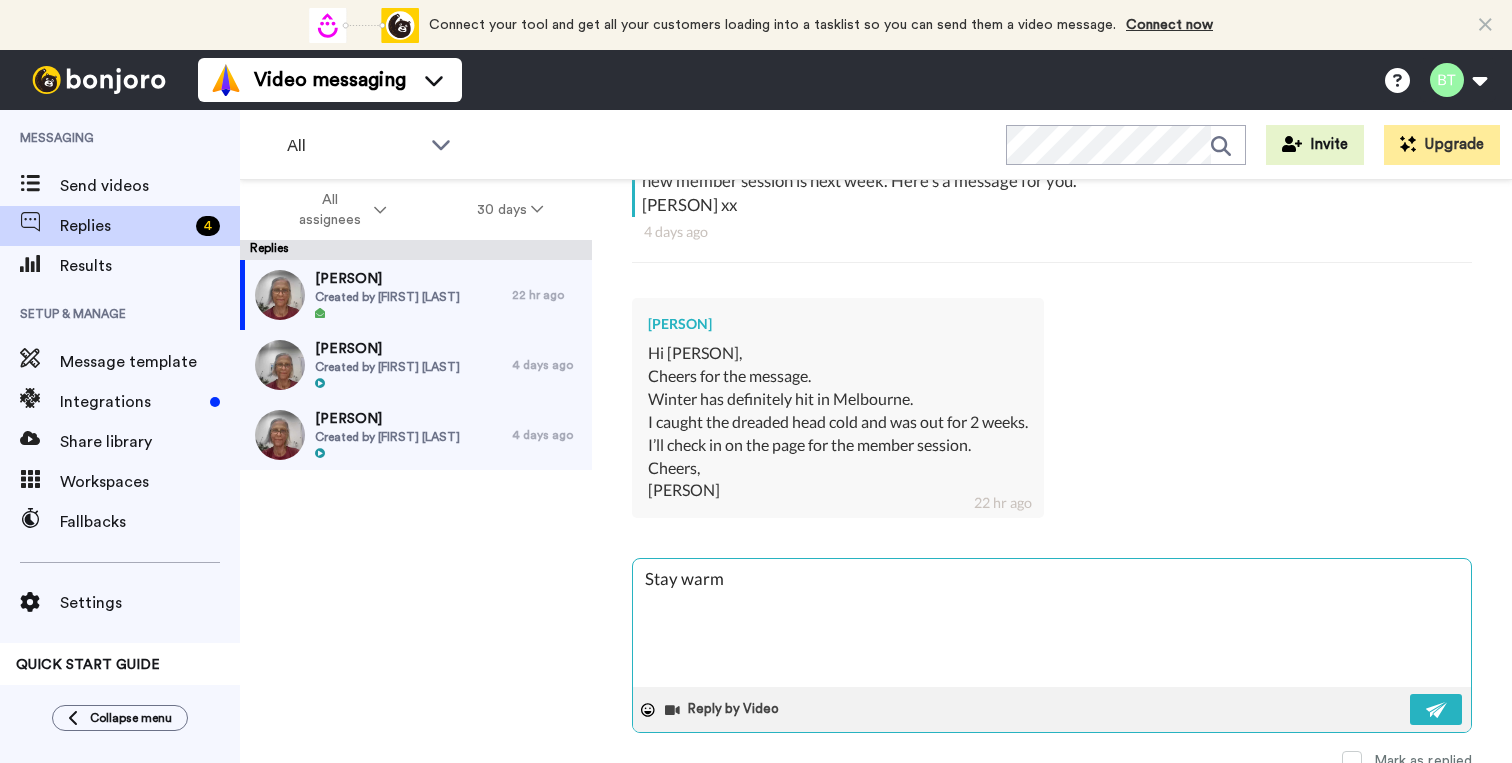 type on "Stay warm" 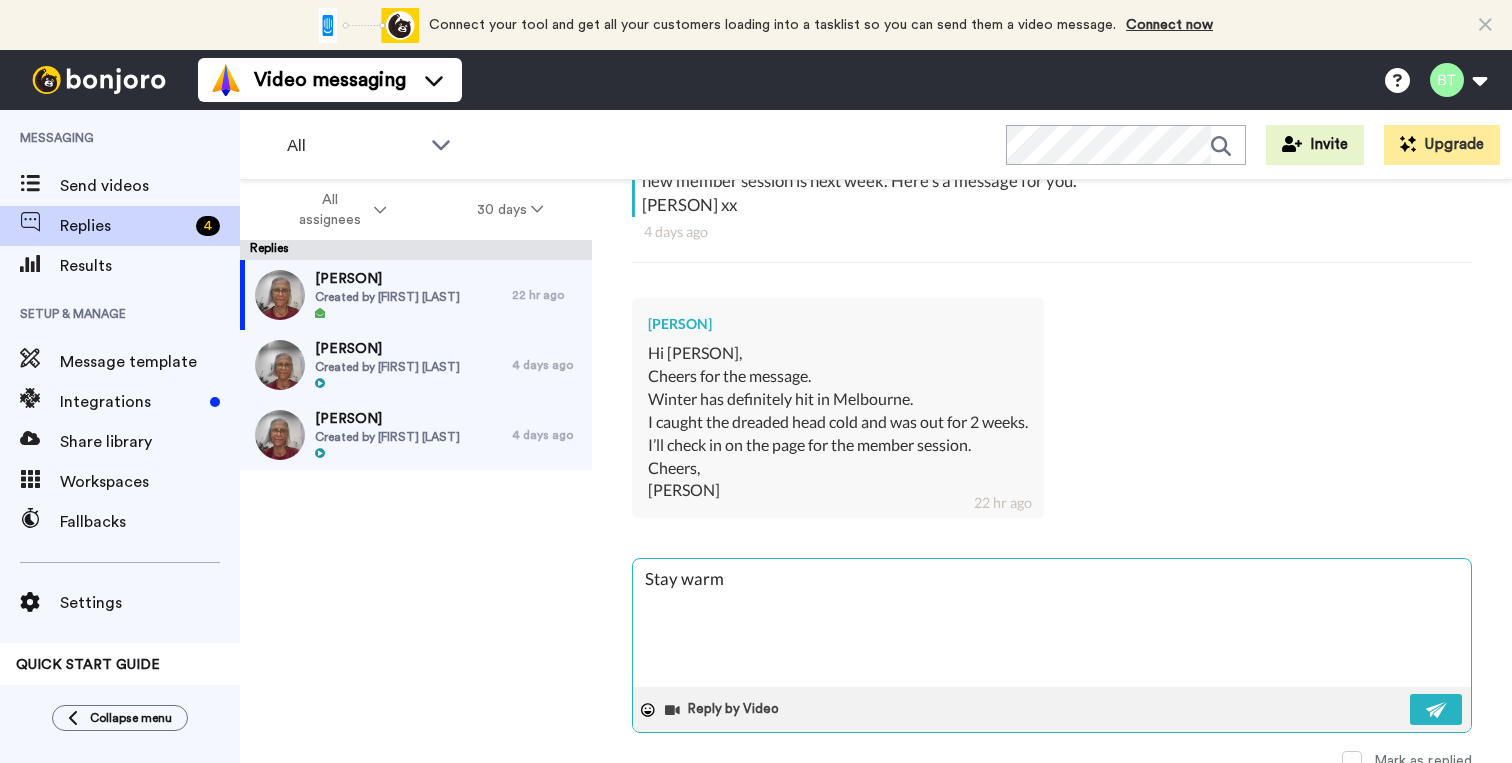 type on "Stay warm [PERSON]" 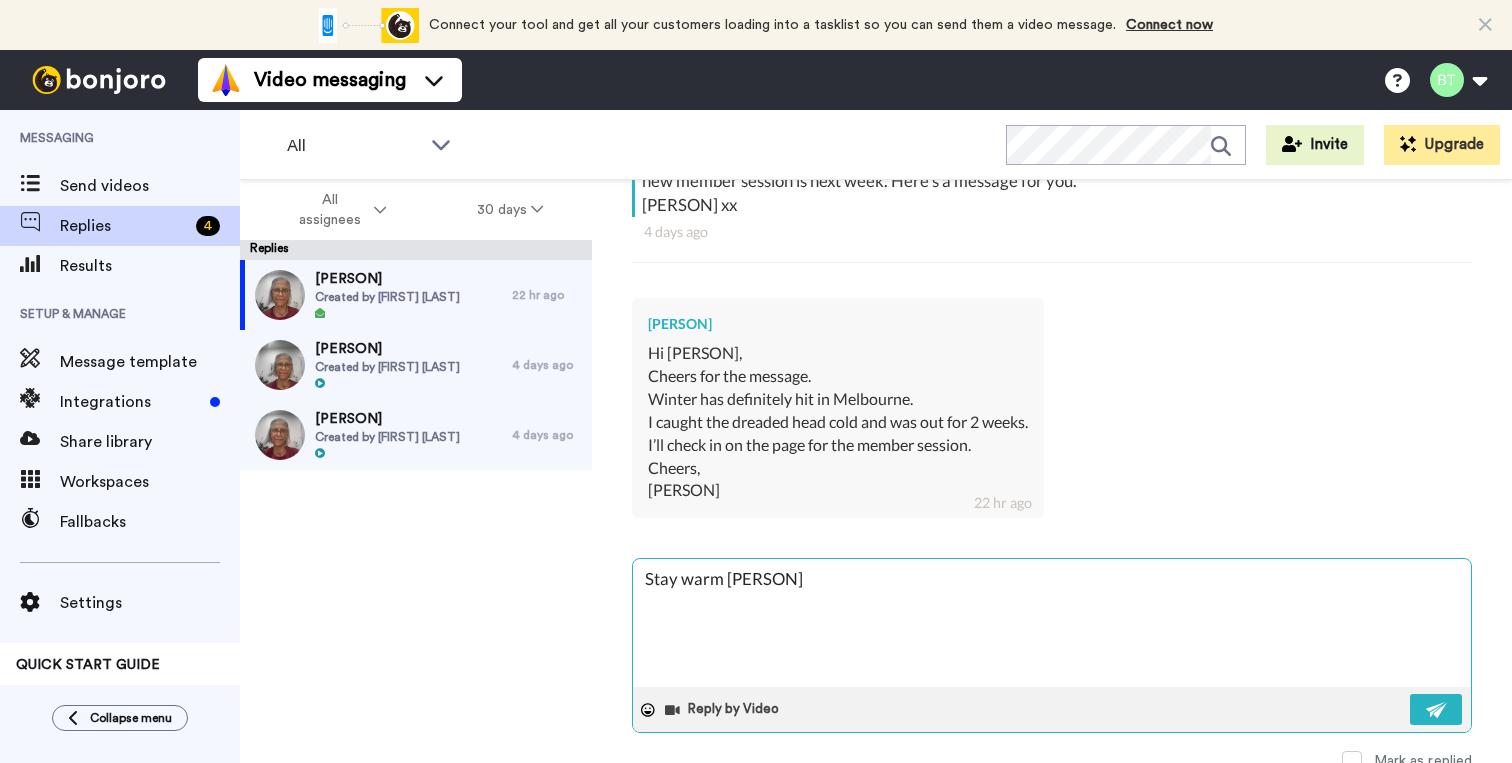 type on "Stay warm [PERSON]" 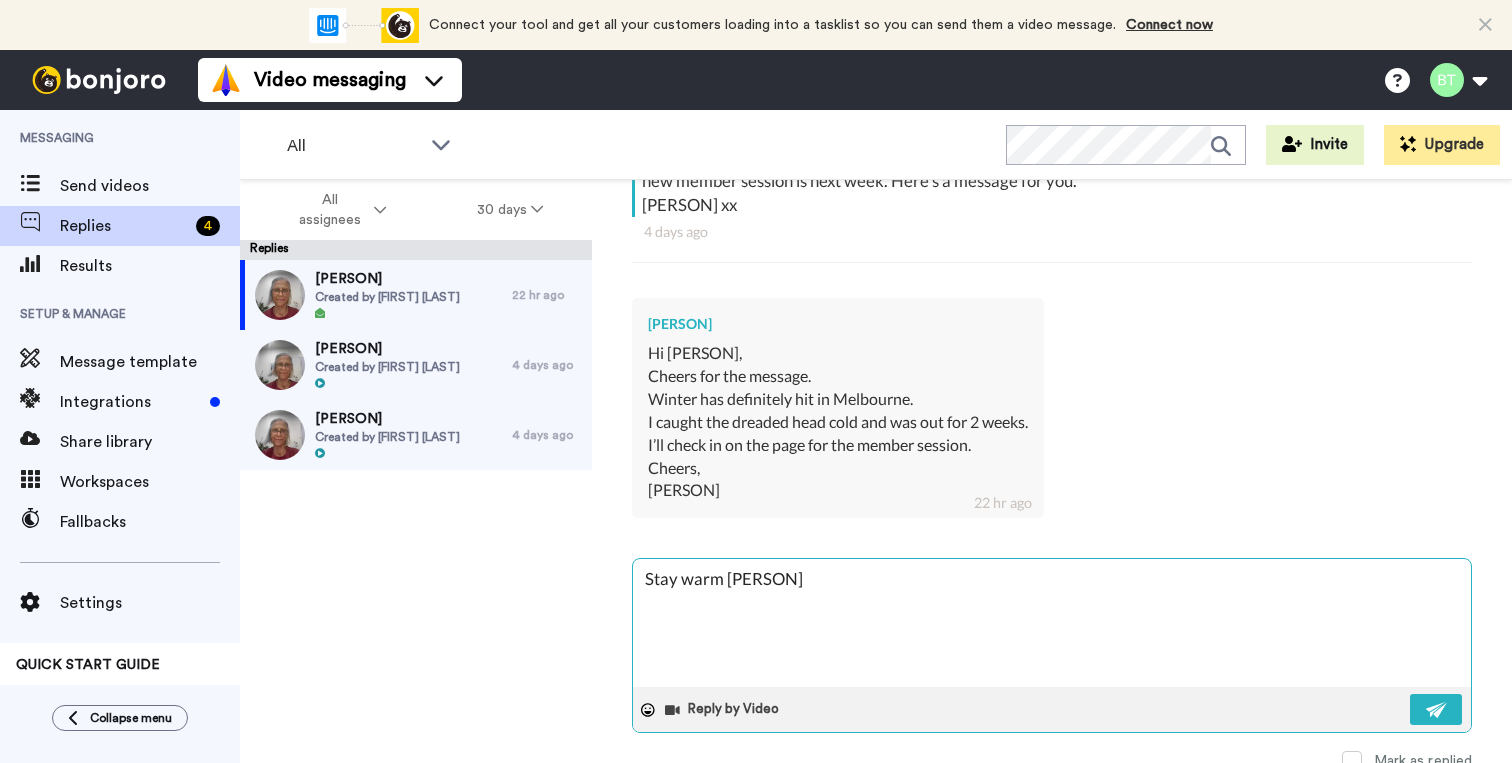 type on "Stay warm [PERSON]" 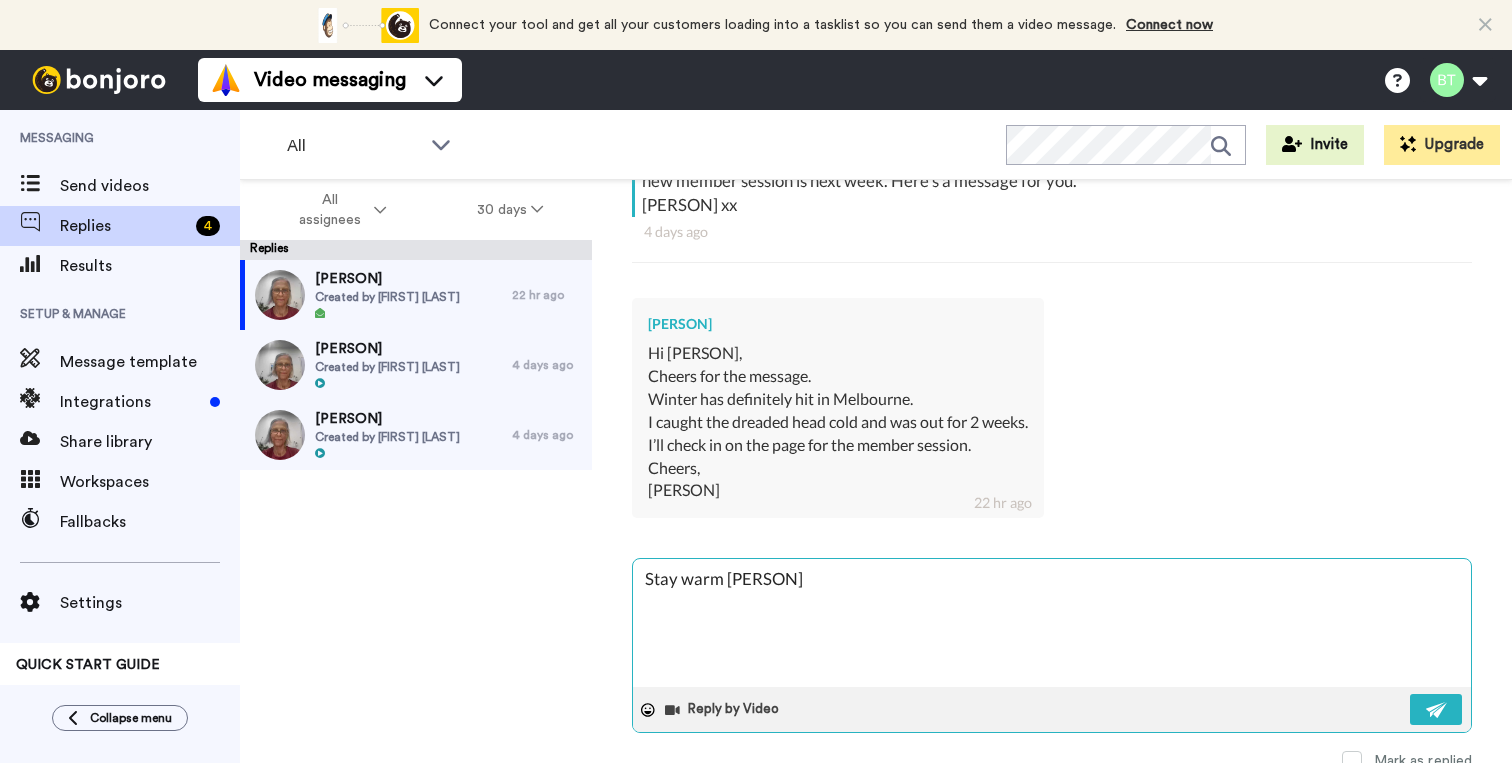 type on "Stay warm [PERSON]" 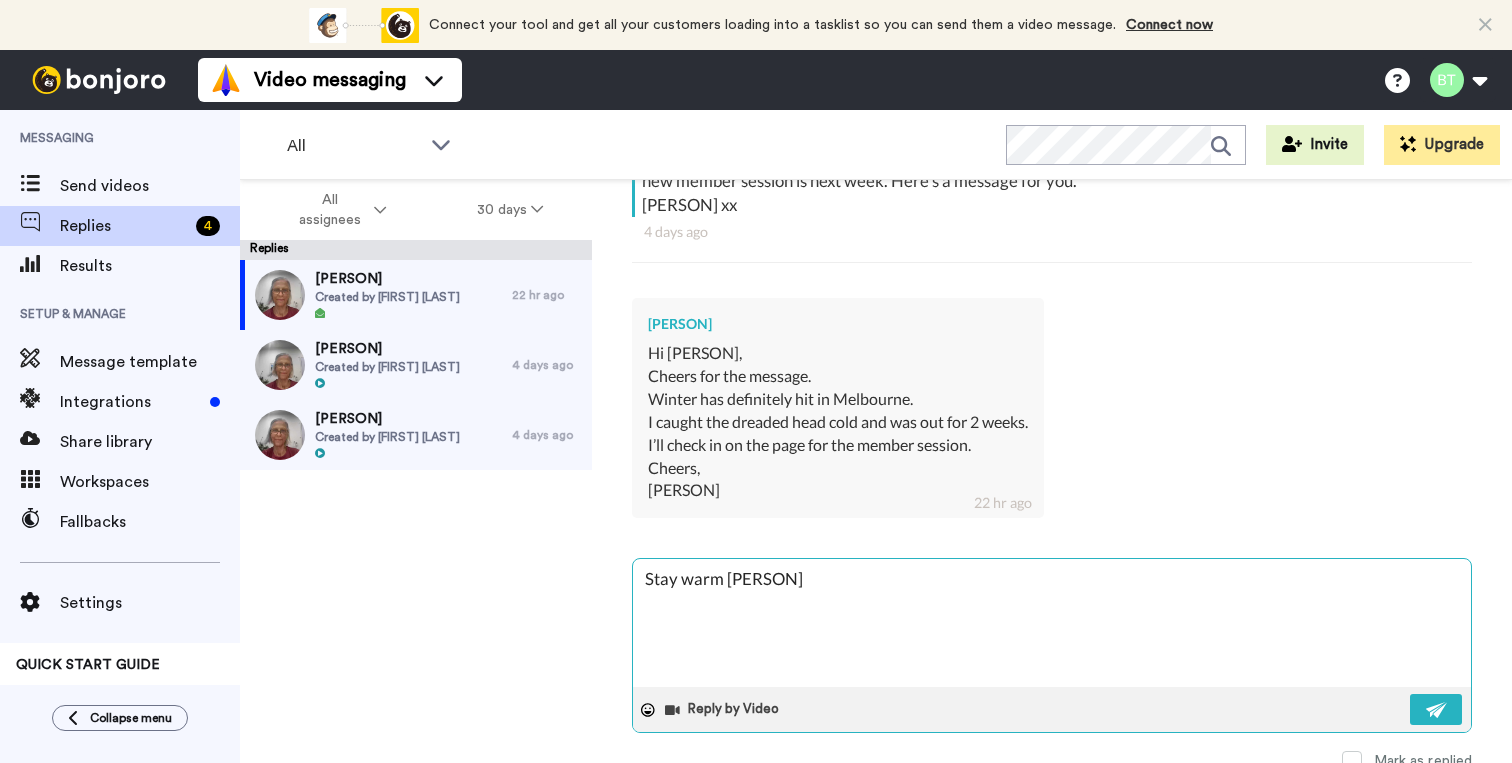 type on "Stay warm [PERSON]" 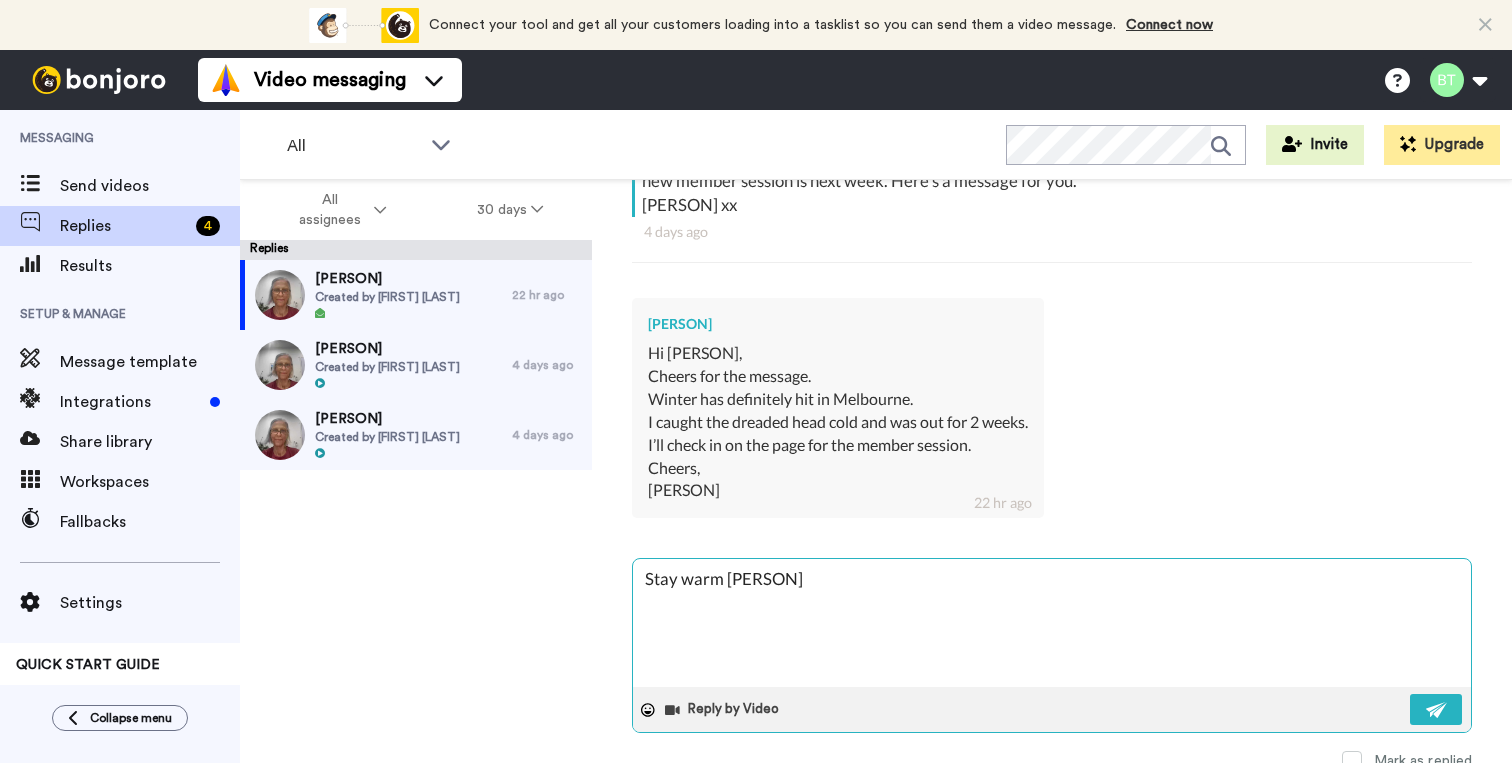 type on "Stay warm [PERSON]" 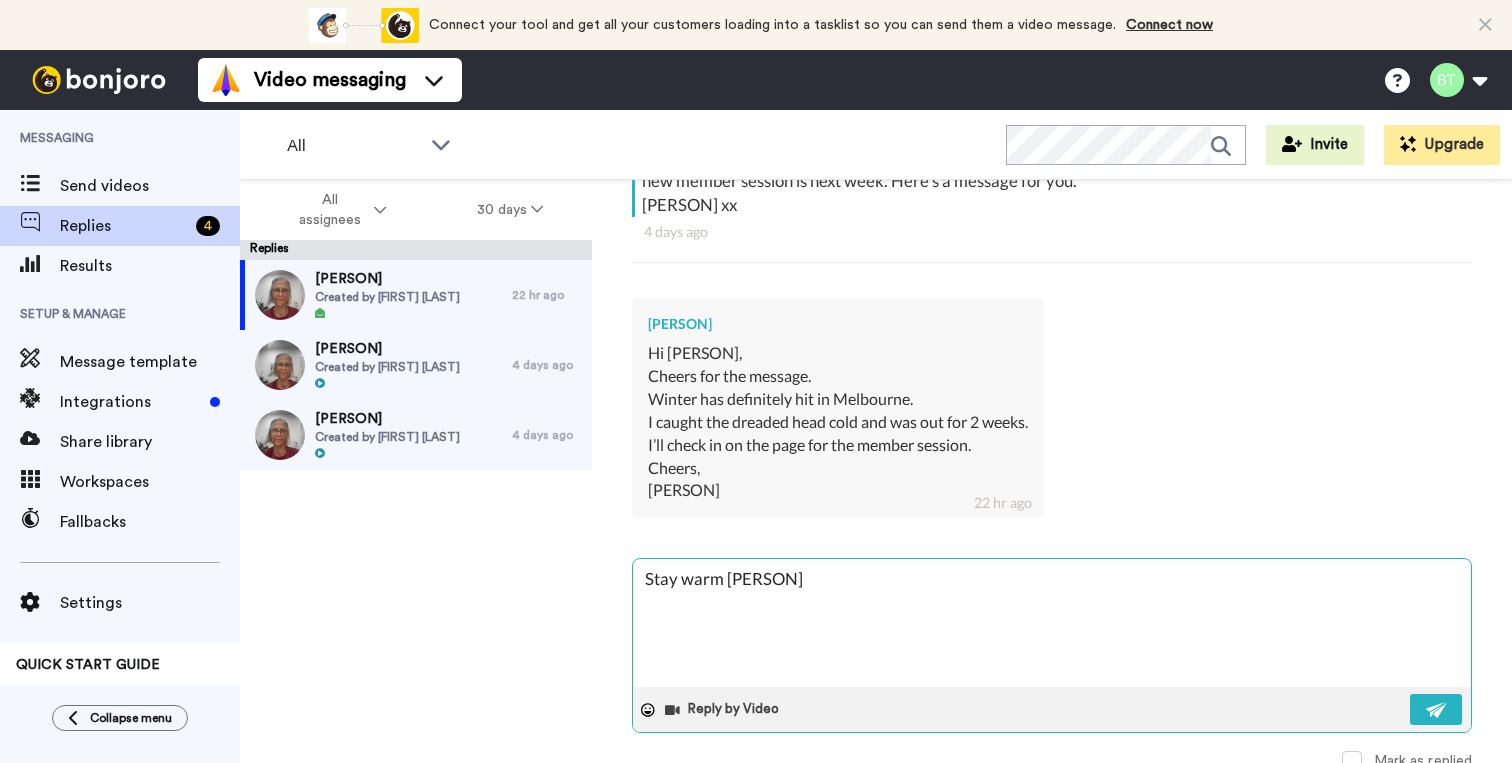 type on "Stay warm [PERSON]" 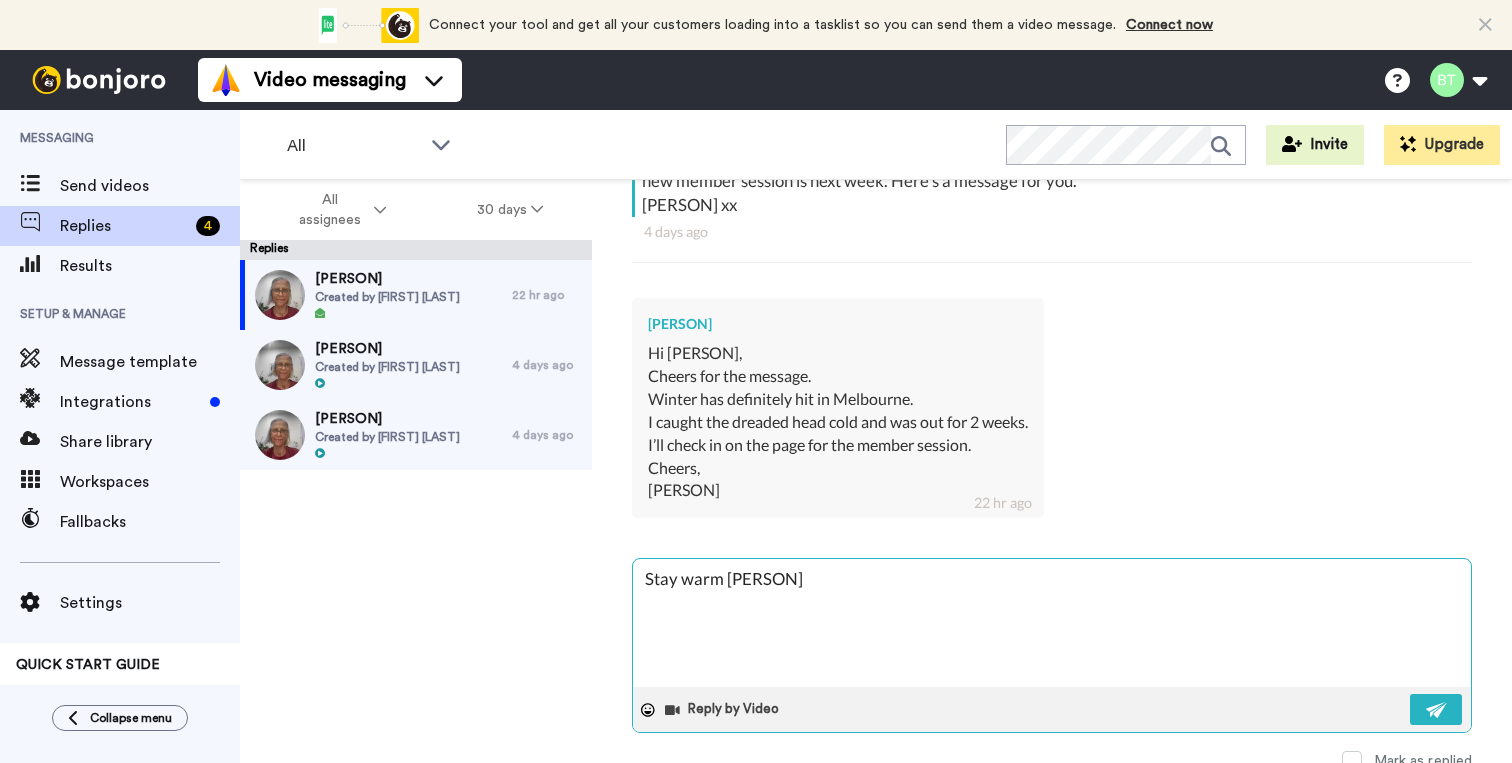 type on "Stay warm [PERSON]" 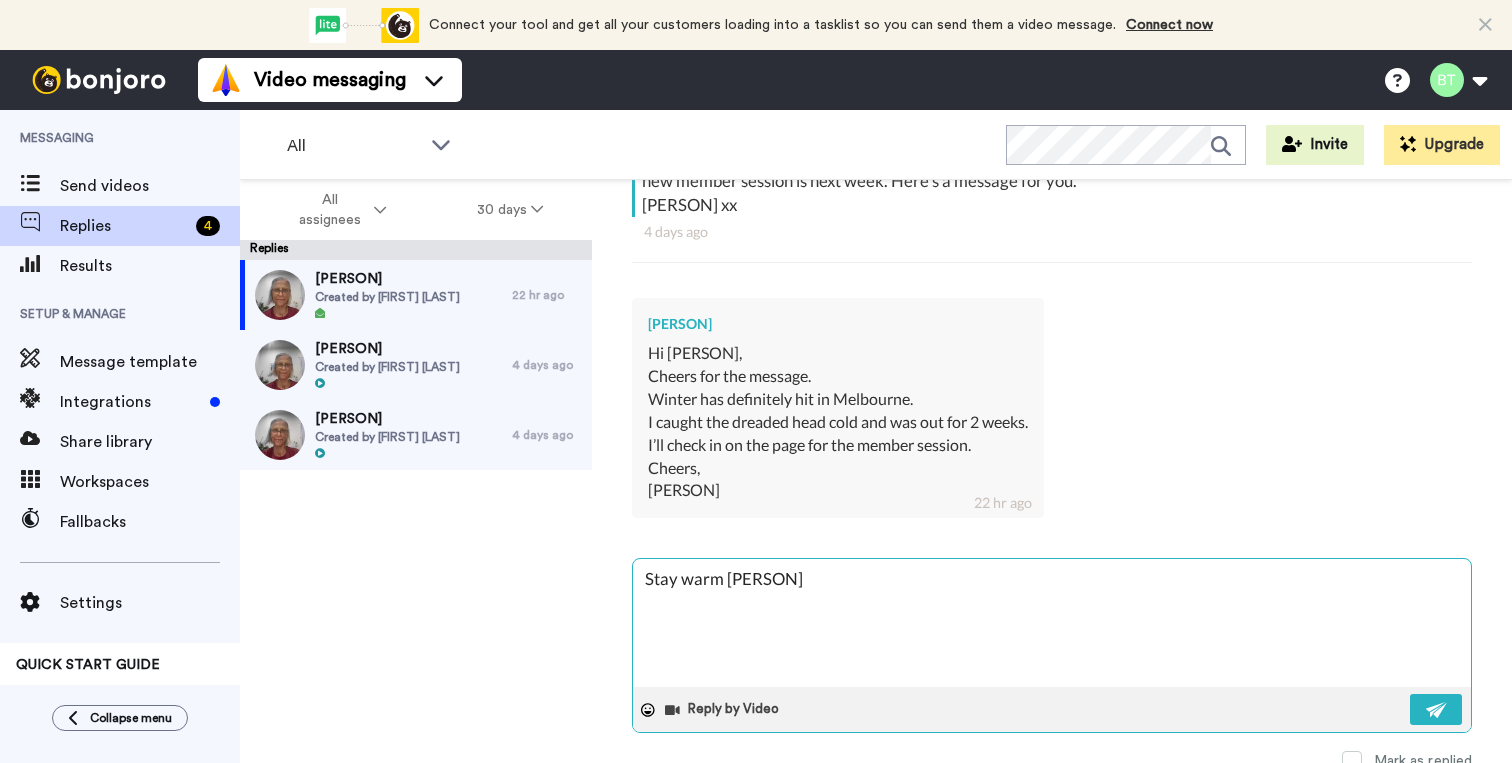 type on "Stay warm [PERSON]" 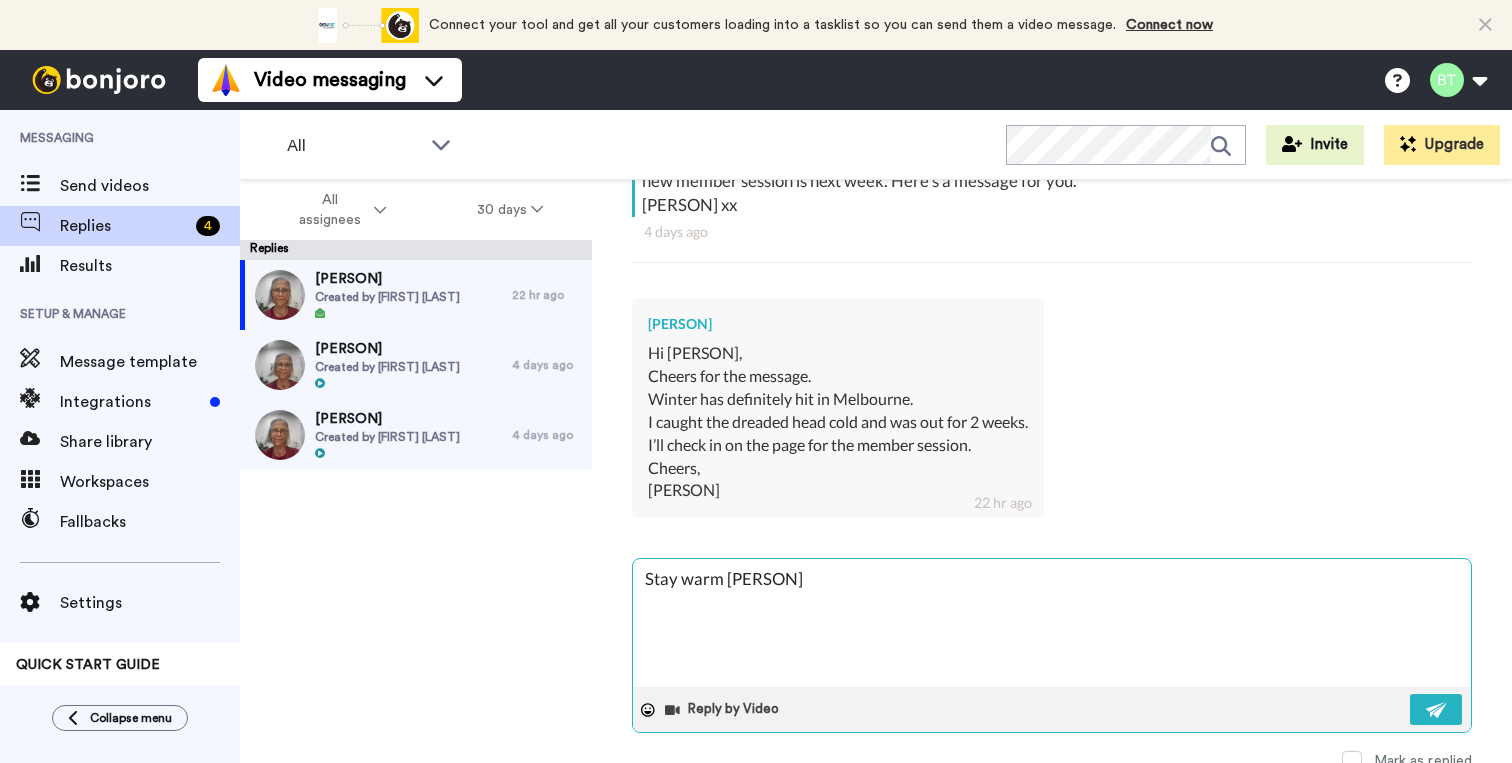 type on "Stay warm [PERSON]" 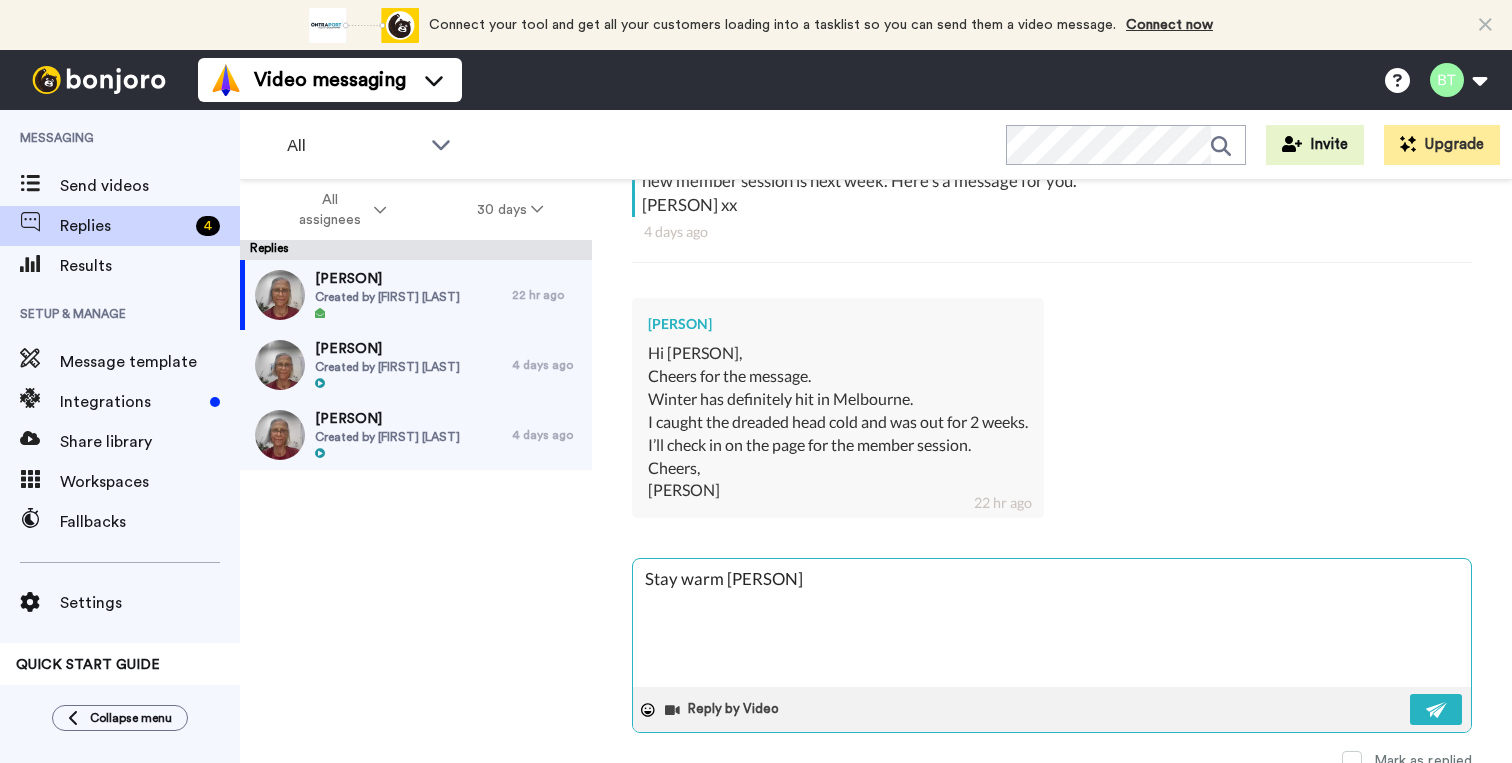 type on "Stay warm [PERSON]" 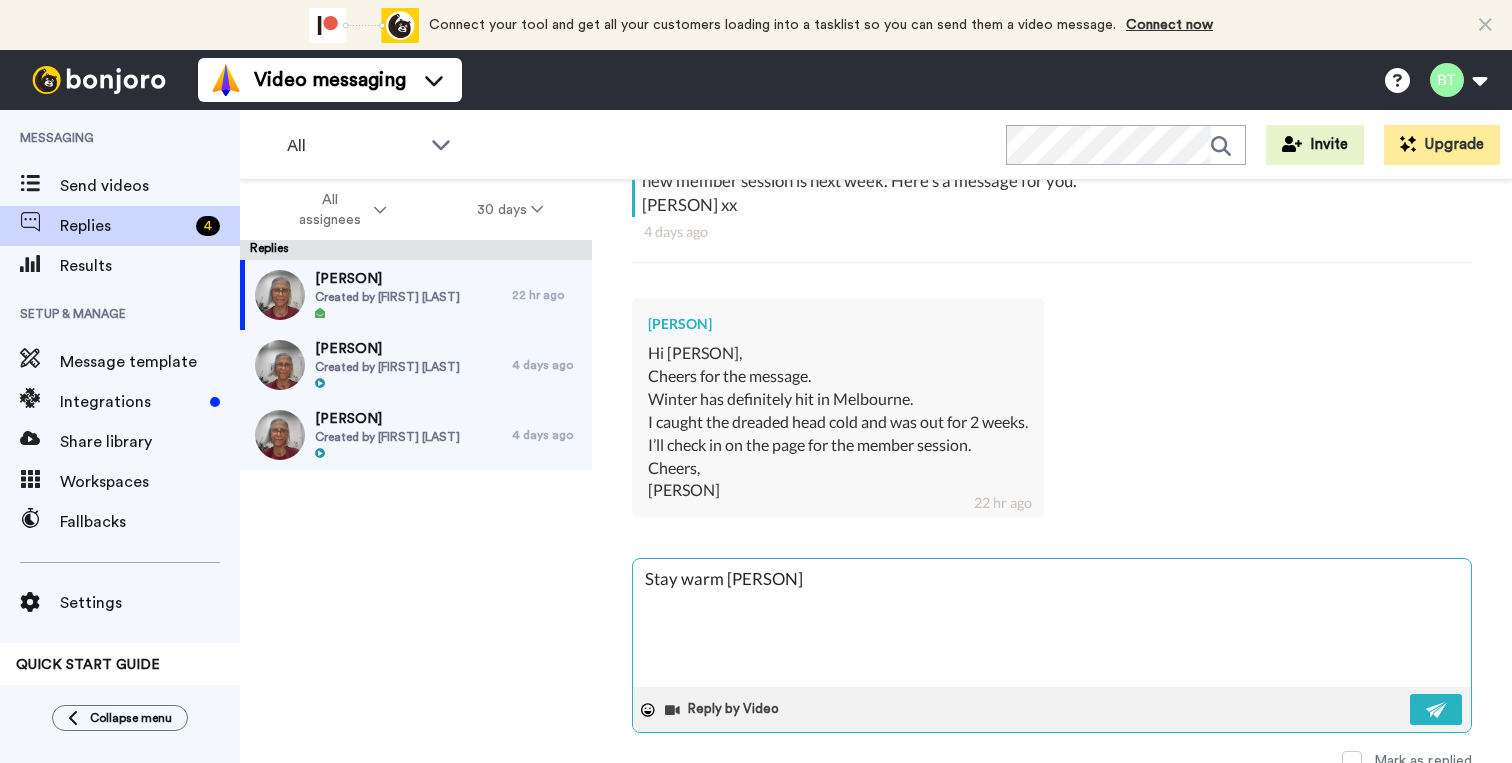 type on "Stay warm [PERSON]!" 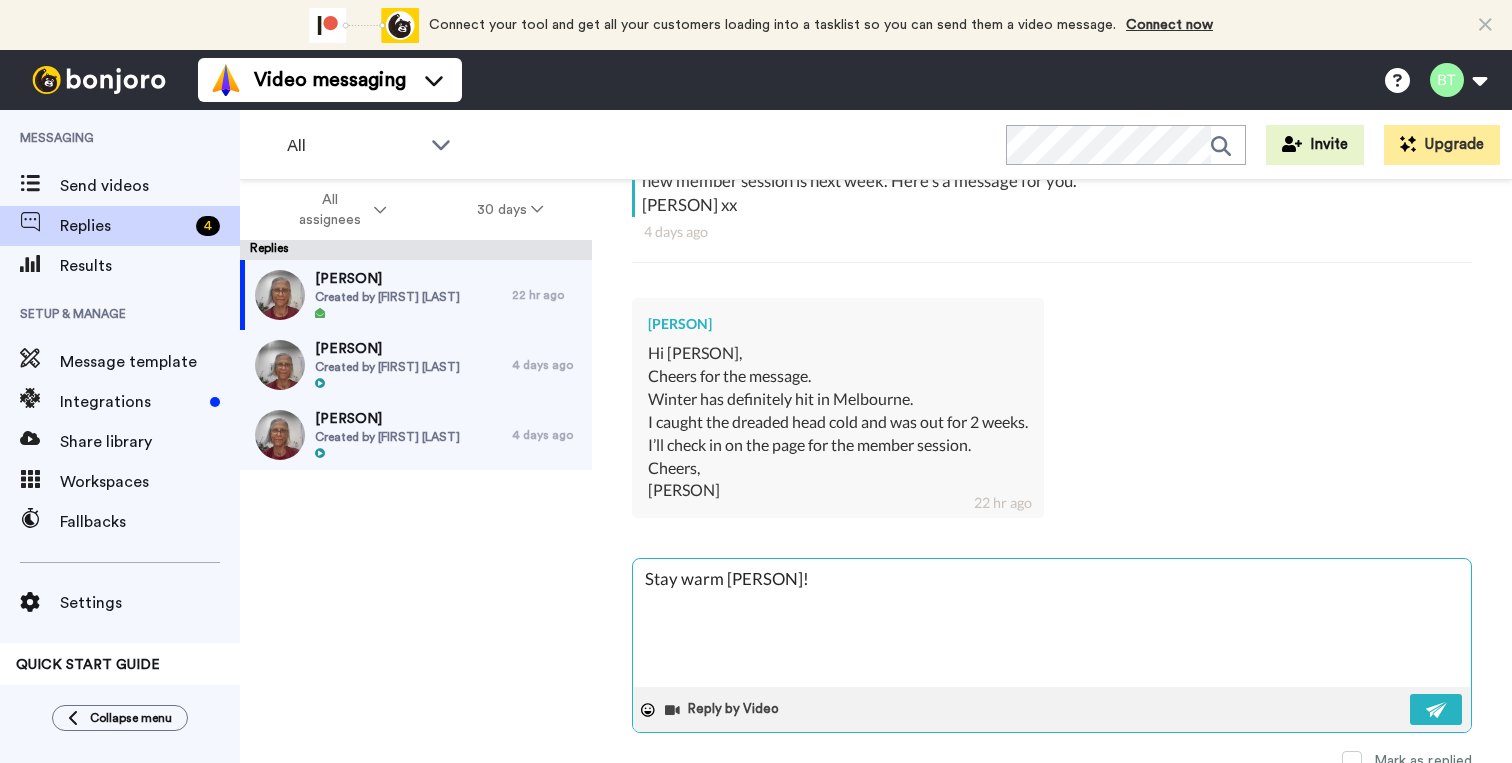 type on "Stay warm [PERSON]!" 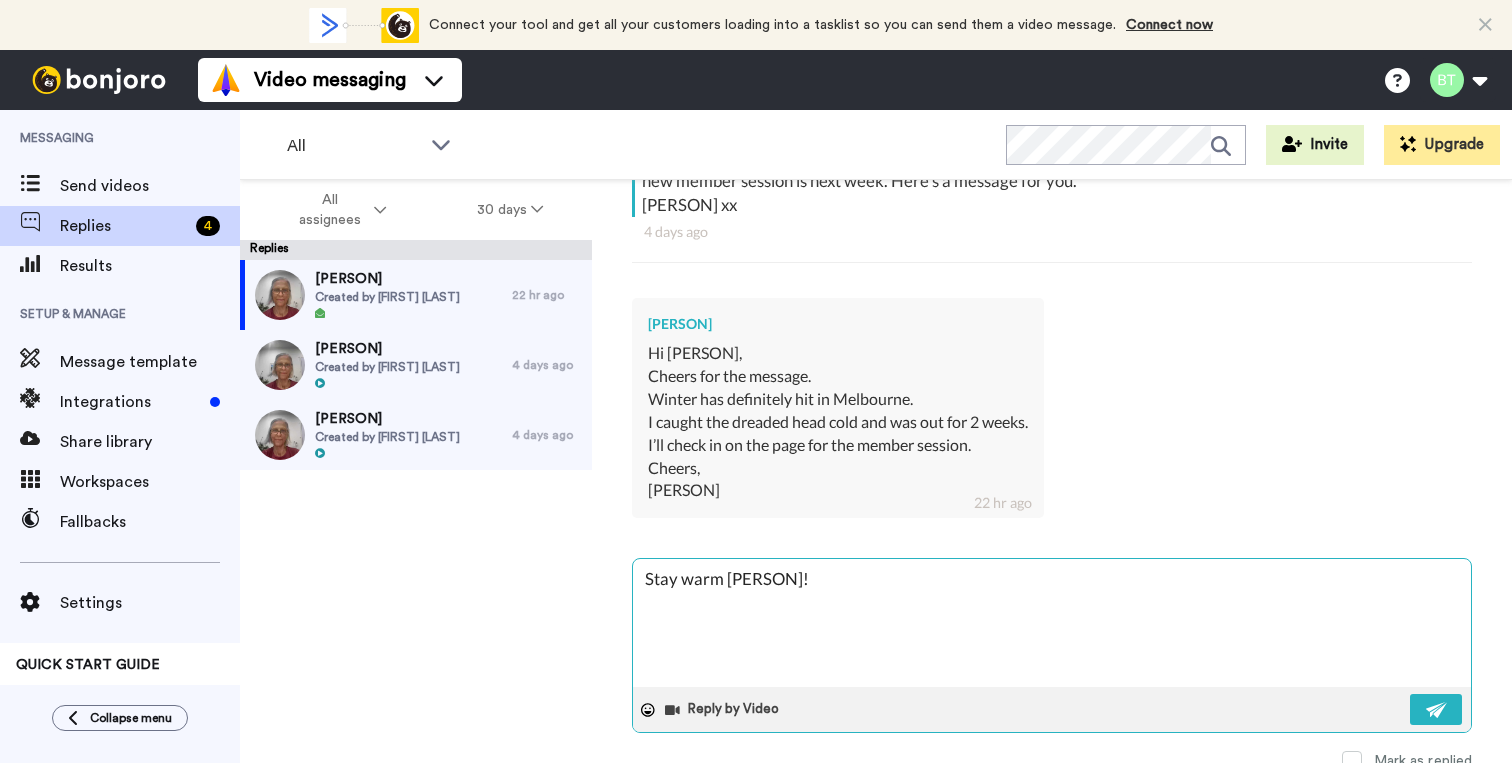 type on "Stay warm [PERSON]! C" 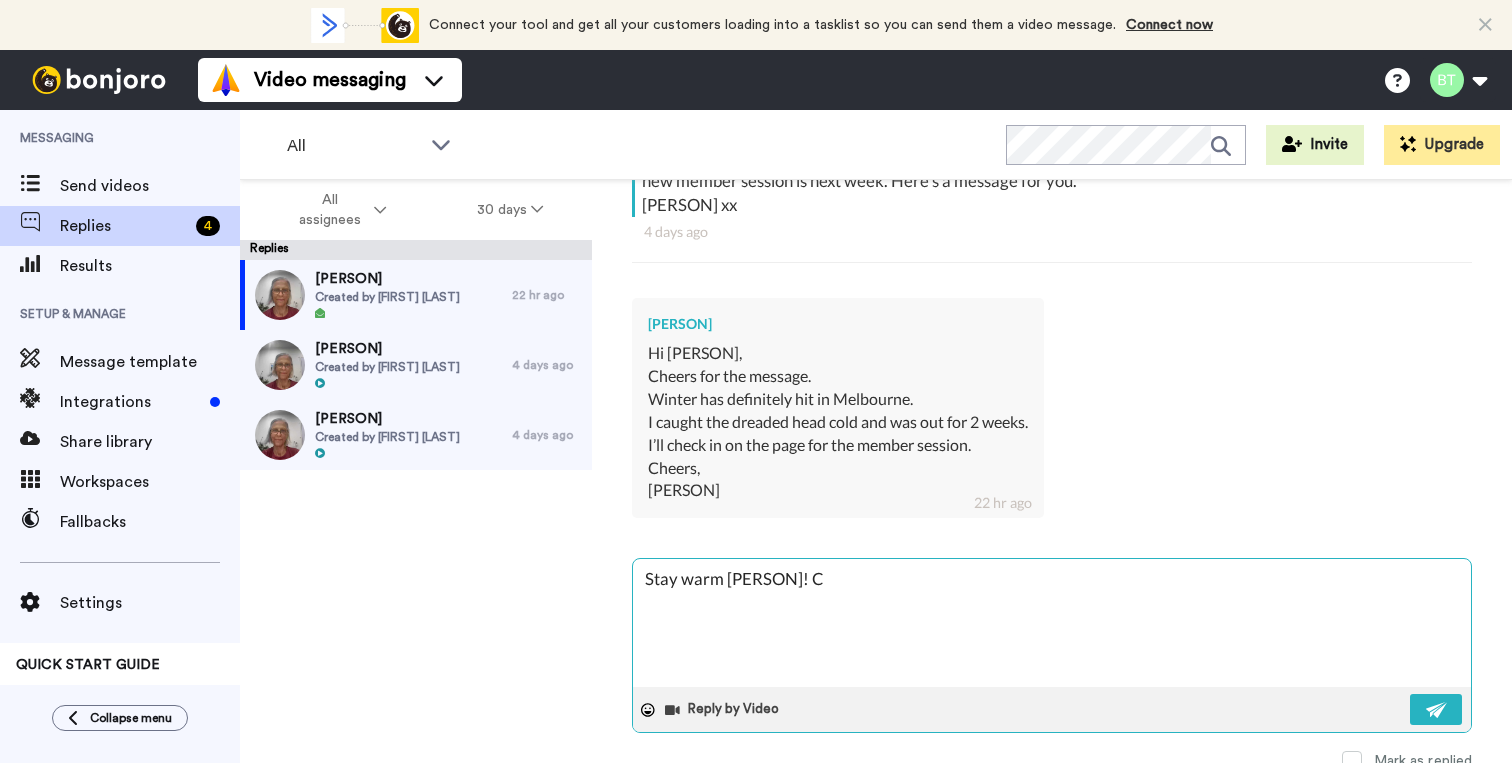 type on "Stay warm [PERSON]! Ca" 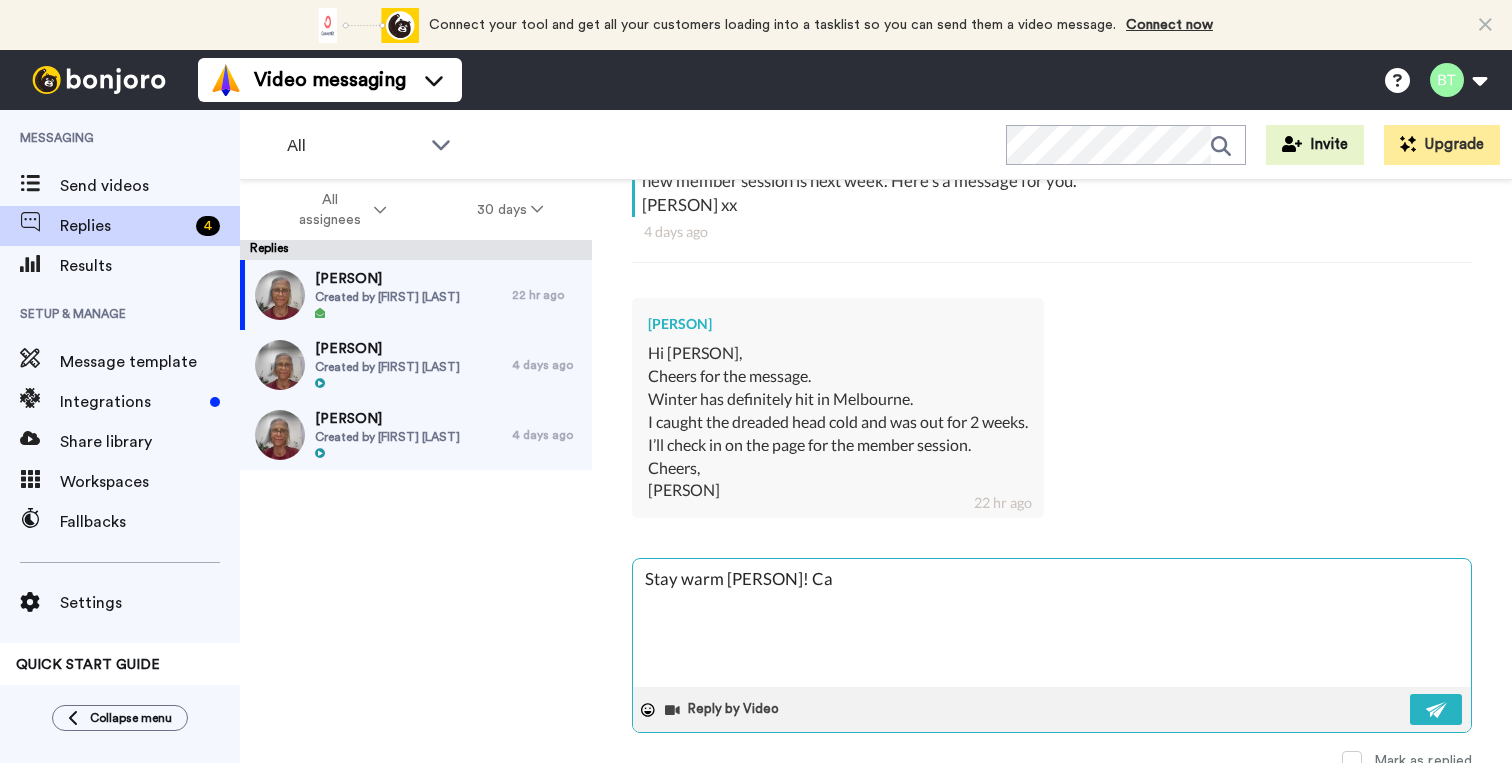 type on "Stay warm [PERSON]! Cat" 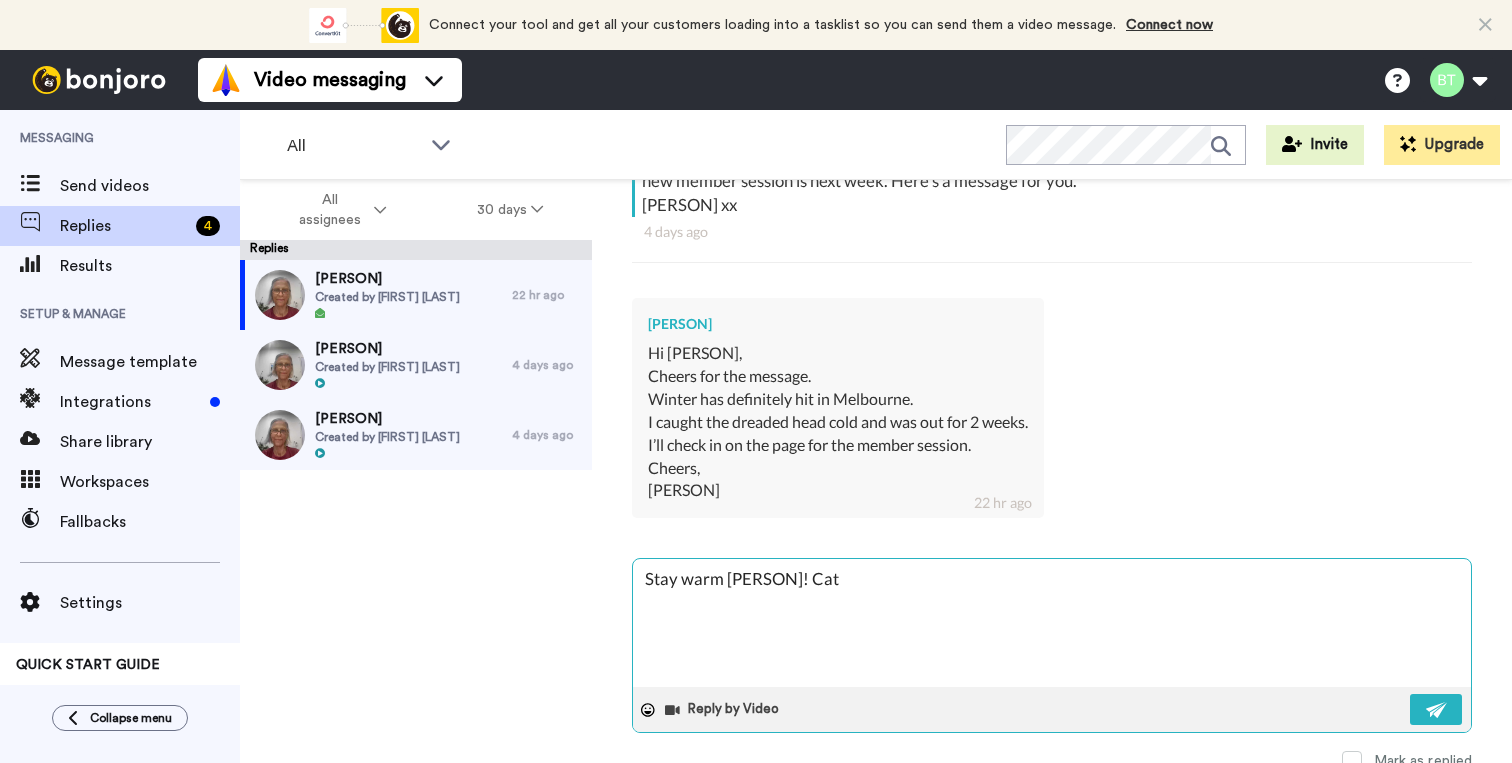 type on "Stay warm [PERSON]! Catc" 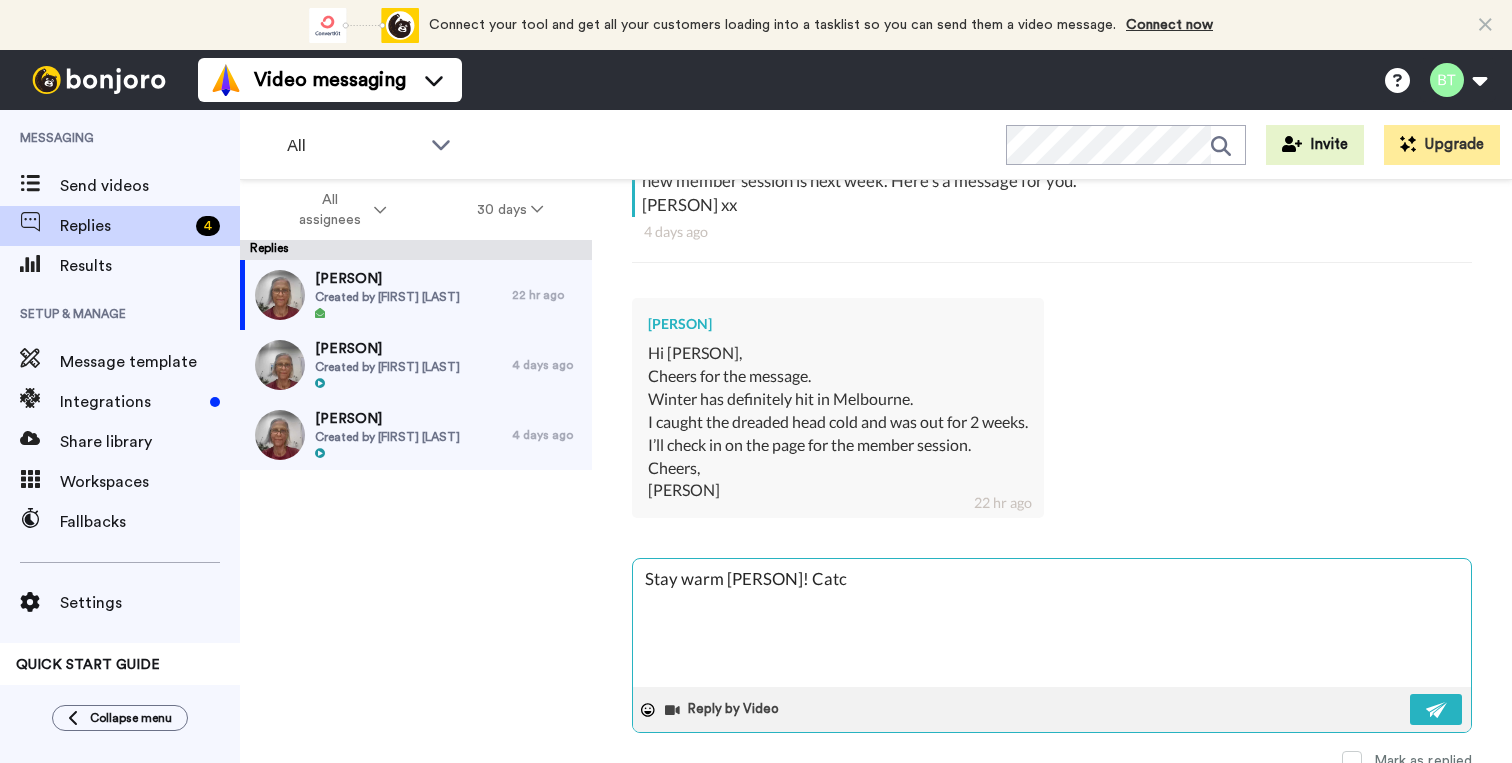 type on "Stay warm [PERSON]! Catch" 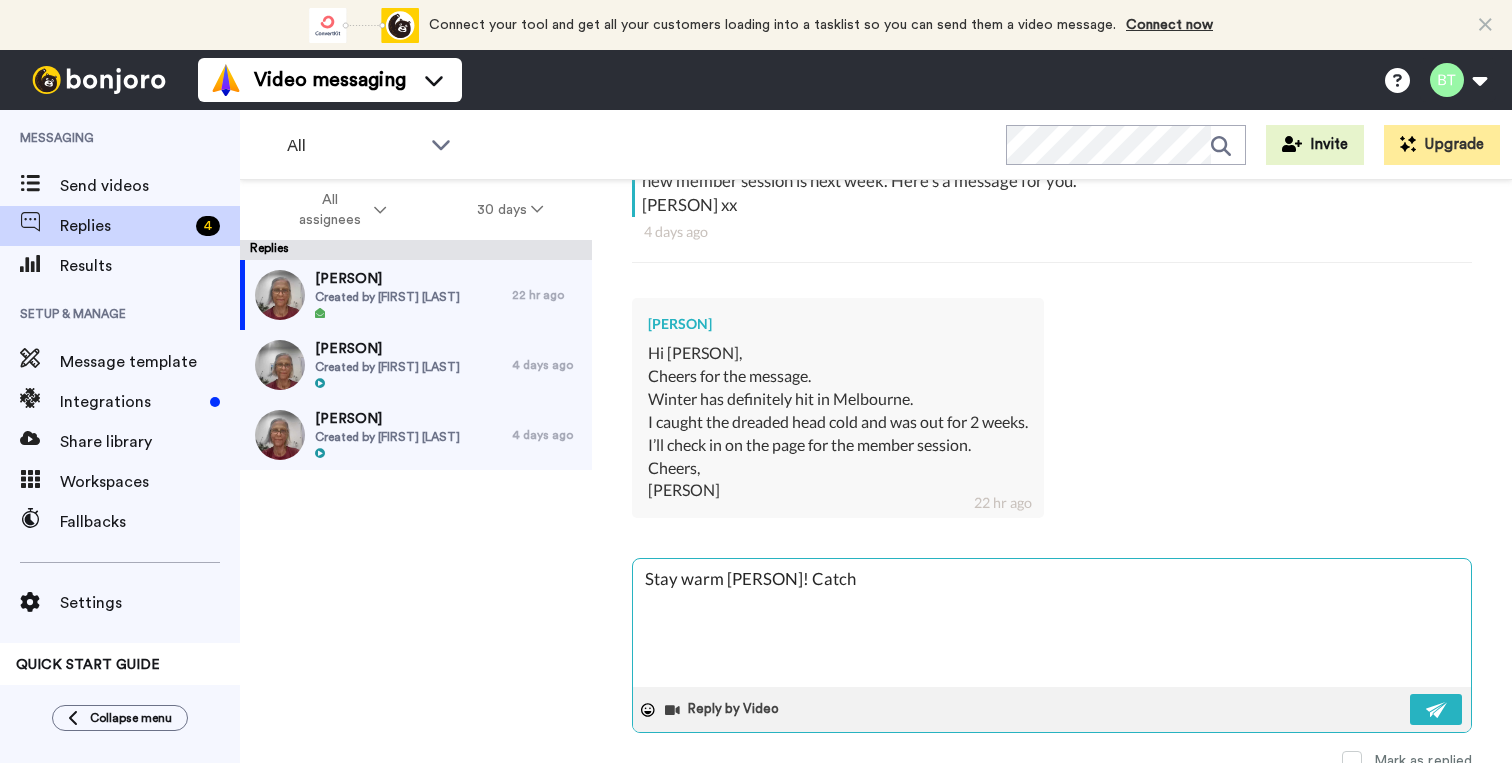 type on "Stay warm [PERSON]! Catch" 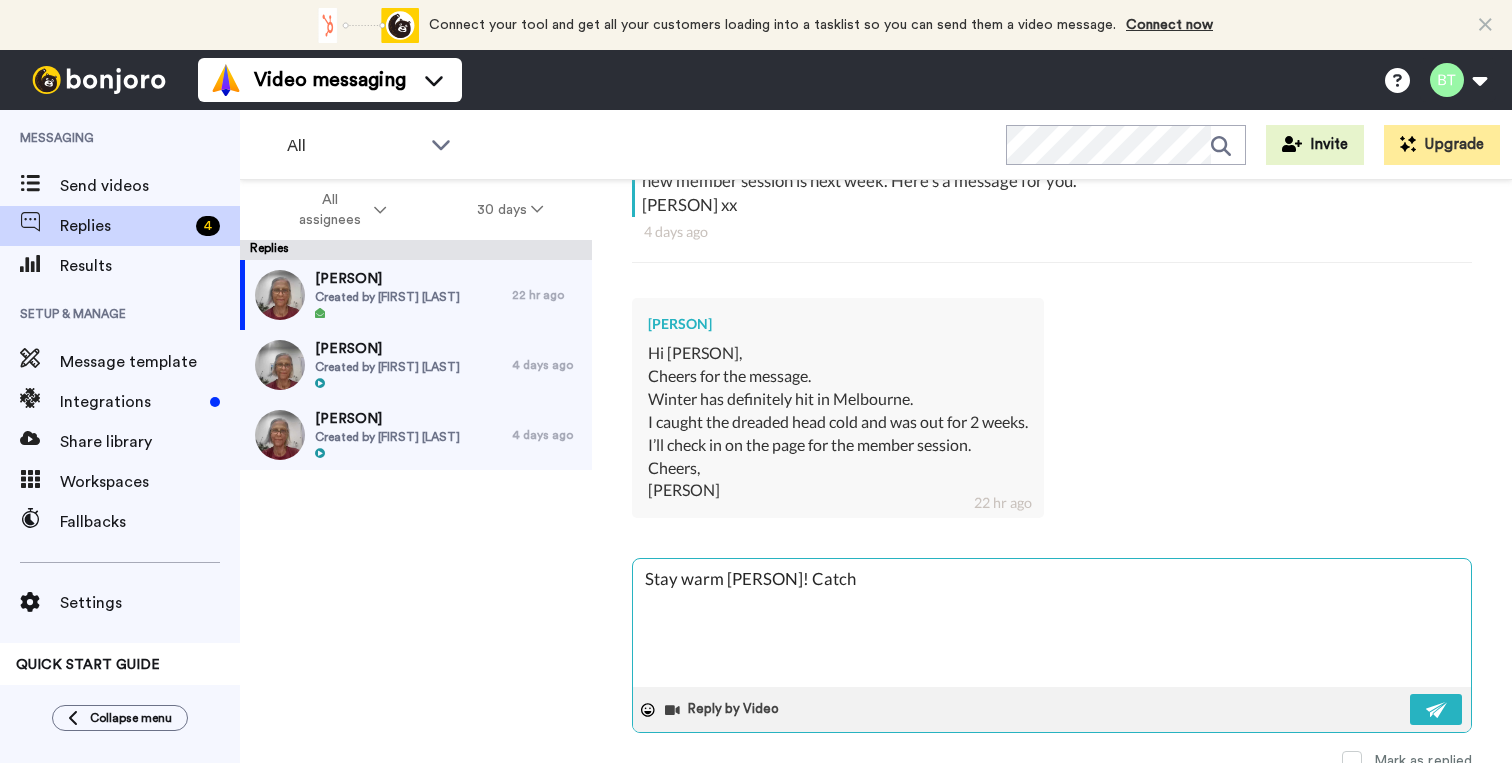 type on "Stay warm [PERSON]! Catch u" 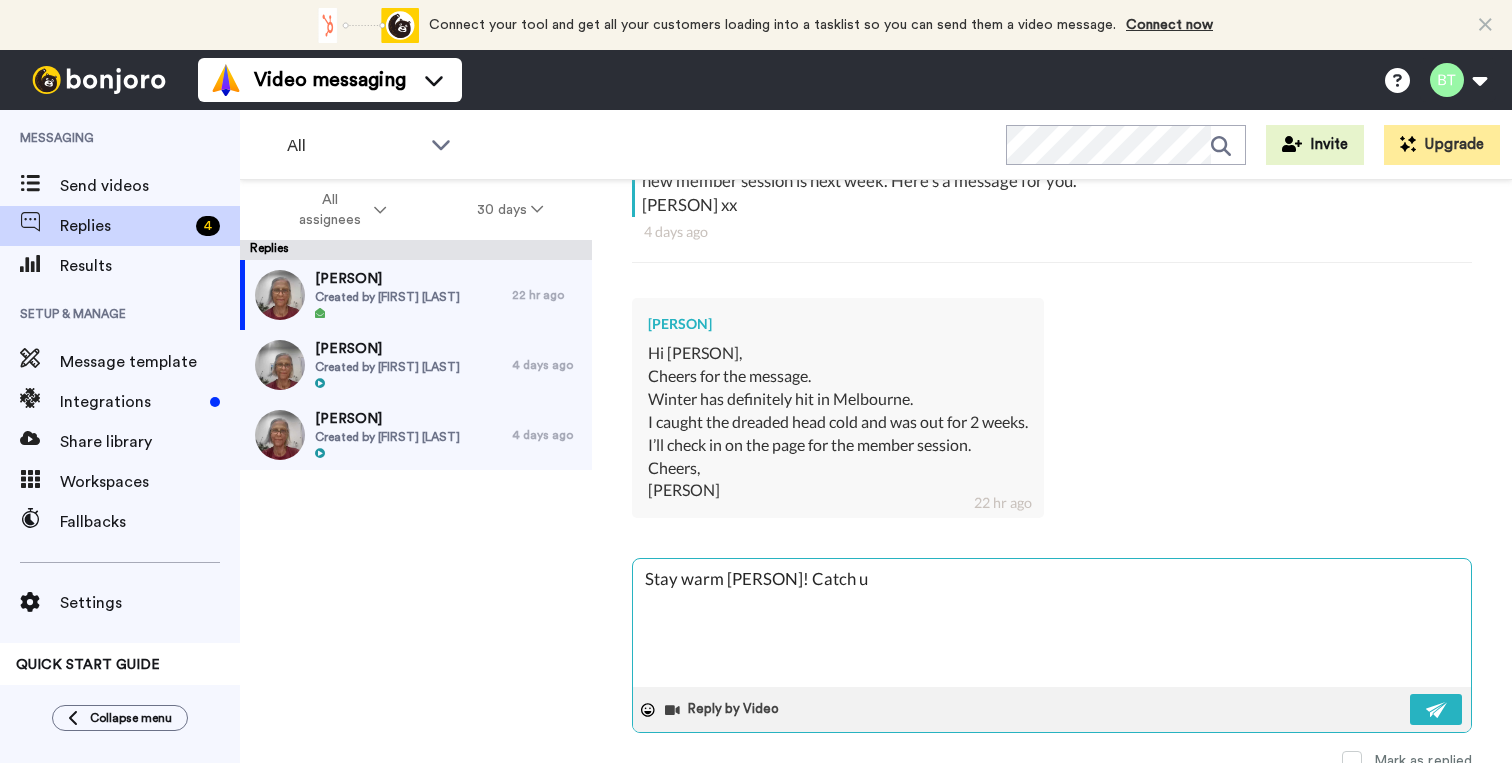 type on "x" 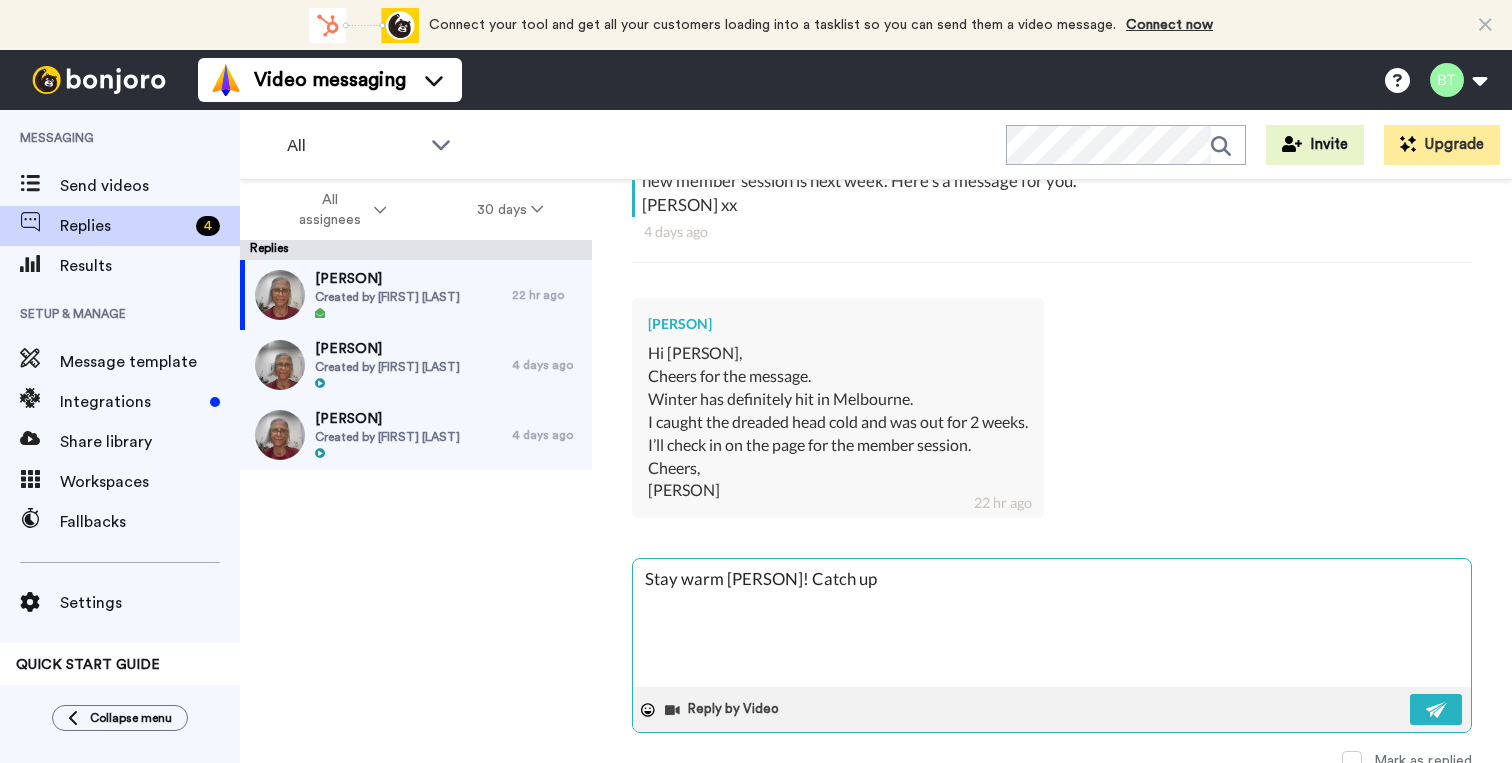type on "Stay warm [PERSON]! Catch up" 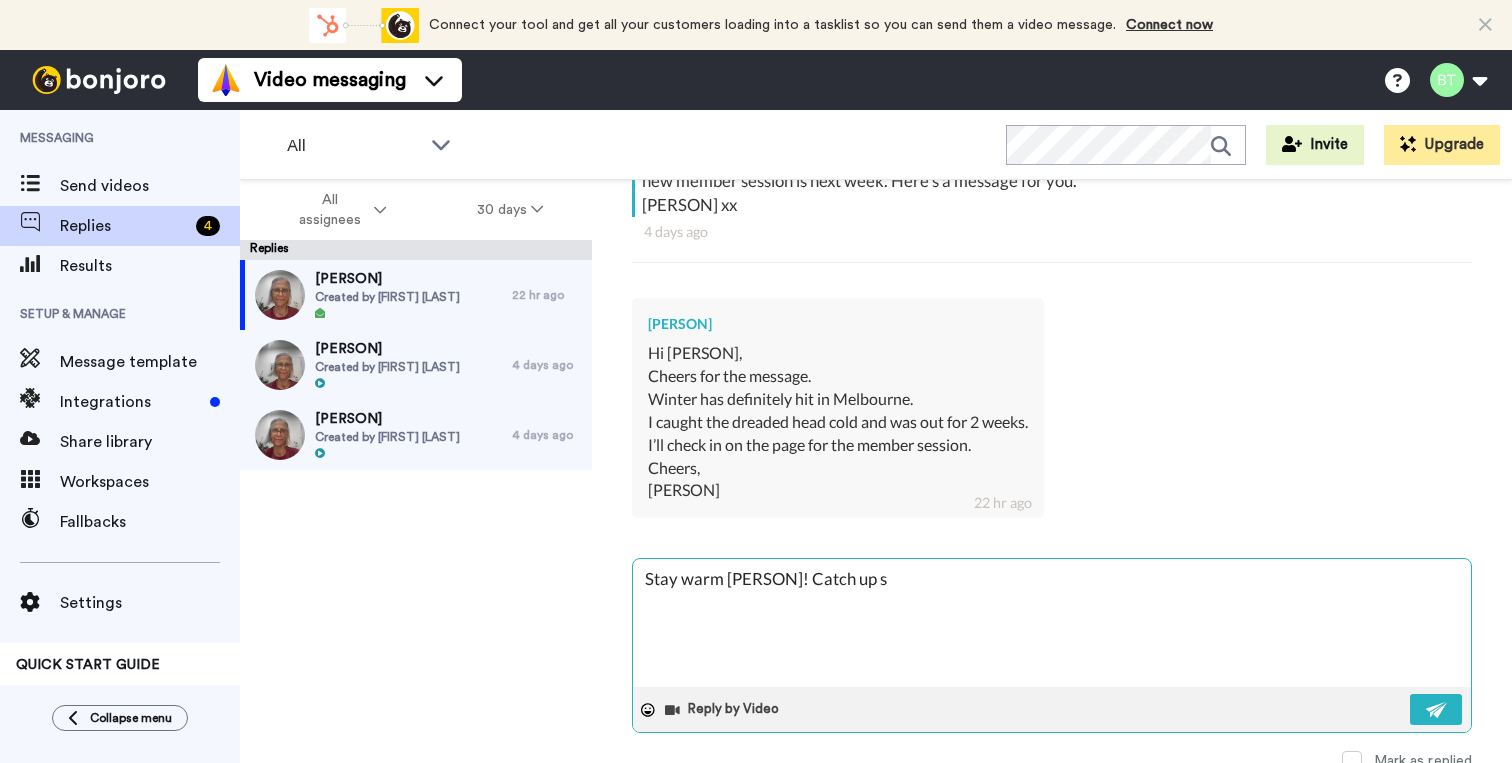 type on "Stay warm [PERSON]! Catch up so" 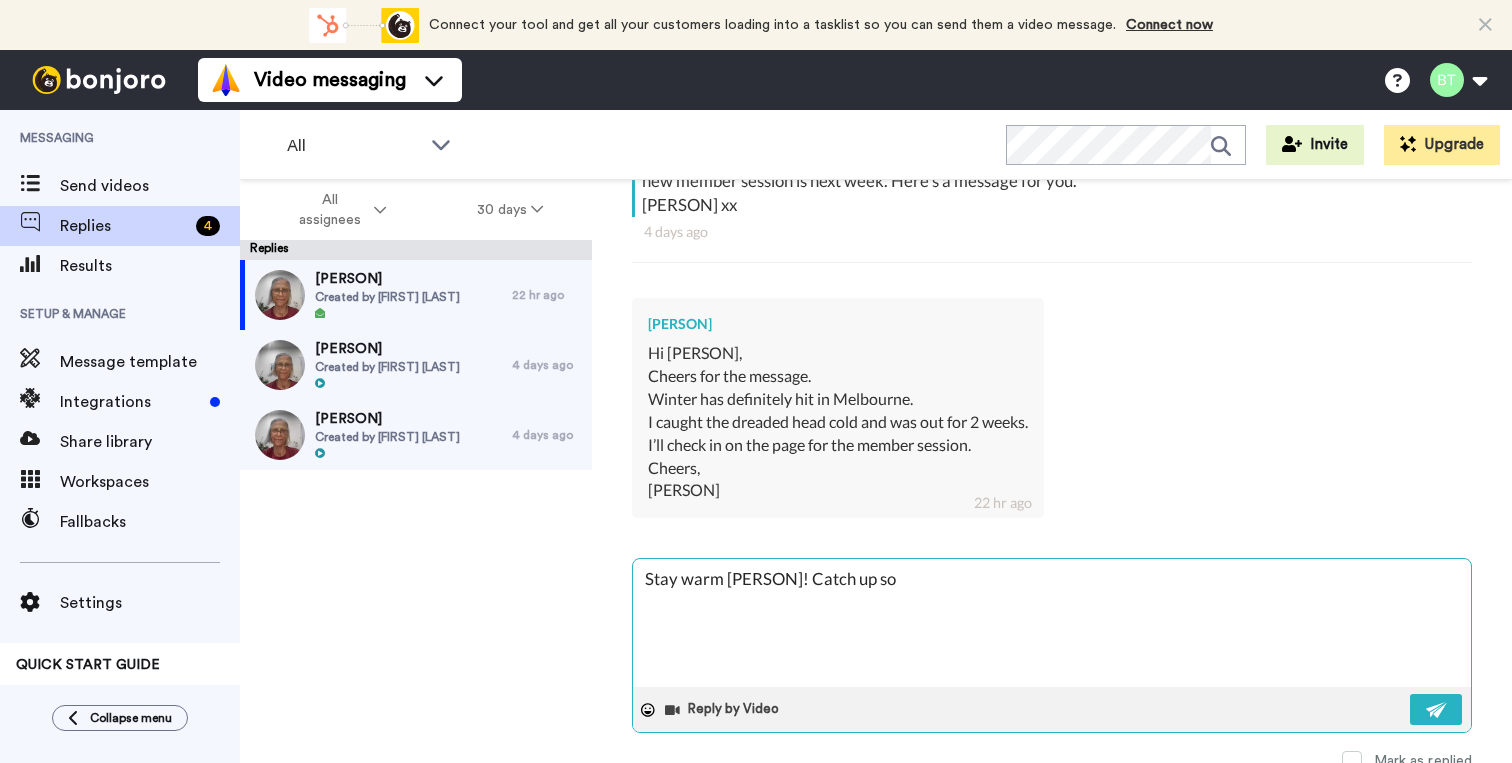 type on "x" 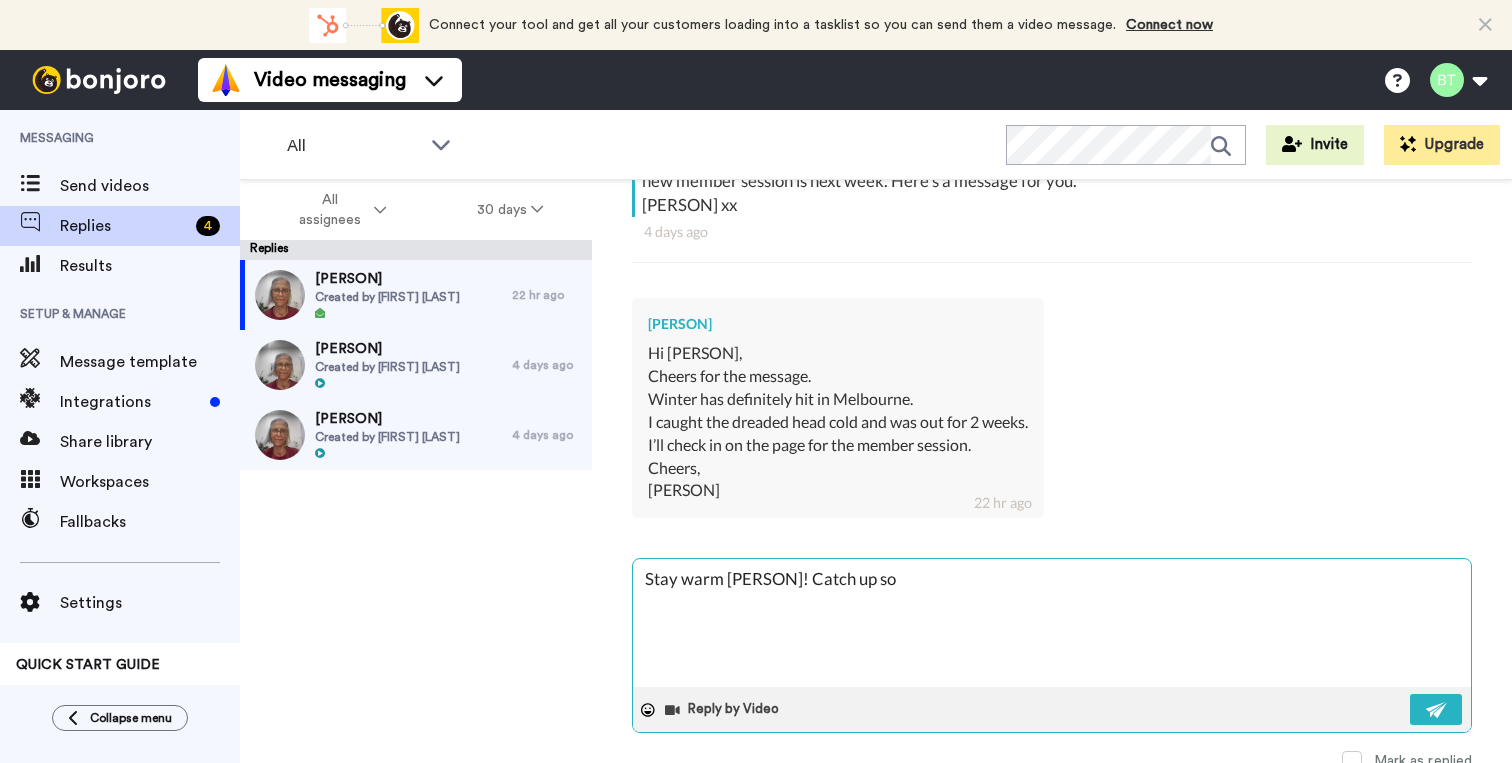 type on "Stay warm [PERSON]! Catch up soo" 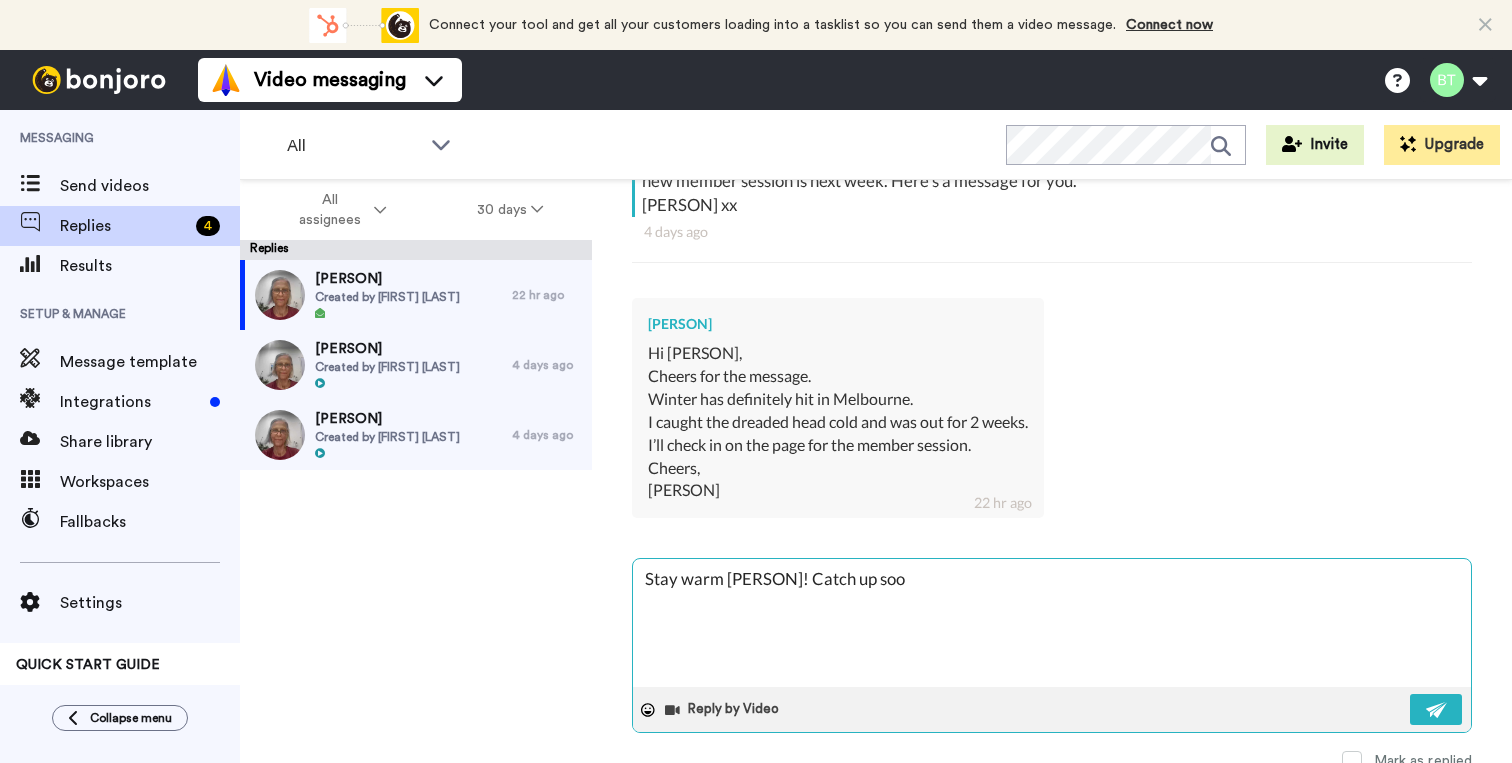 type on "Stay warm [PERSON]! Catch up soon" 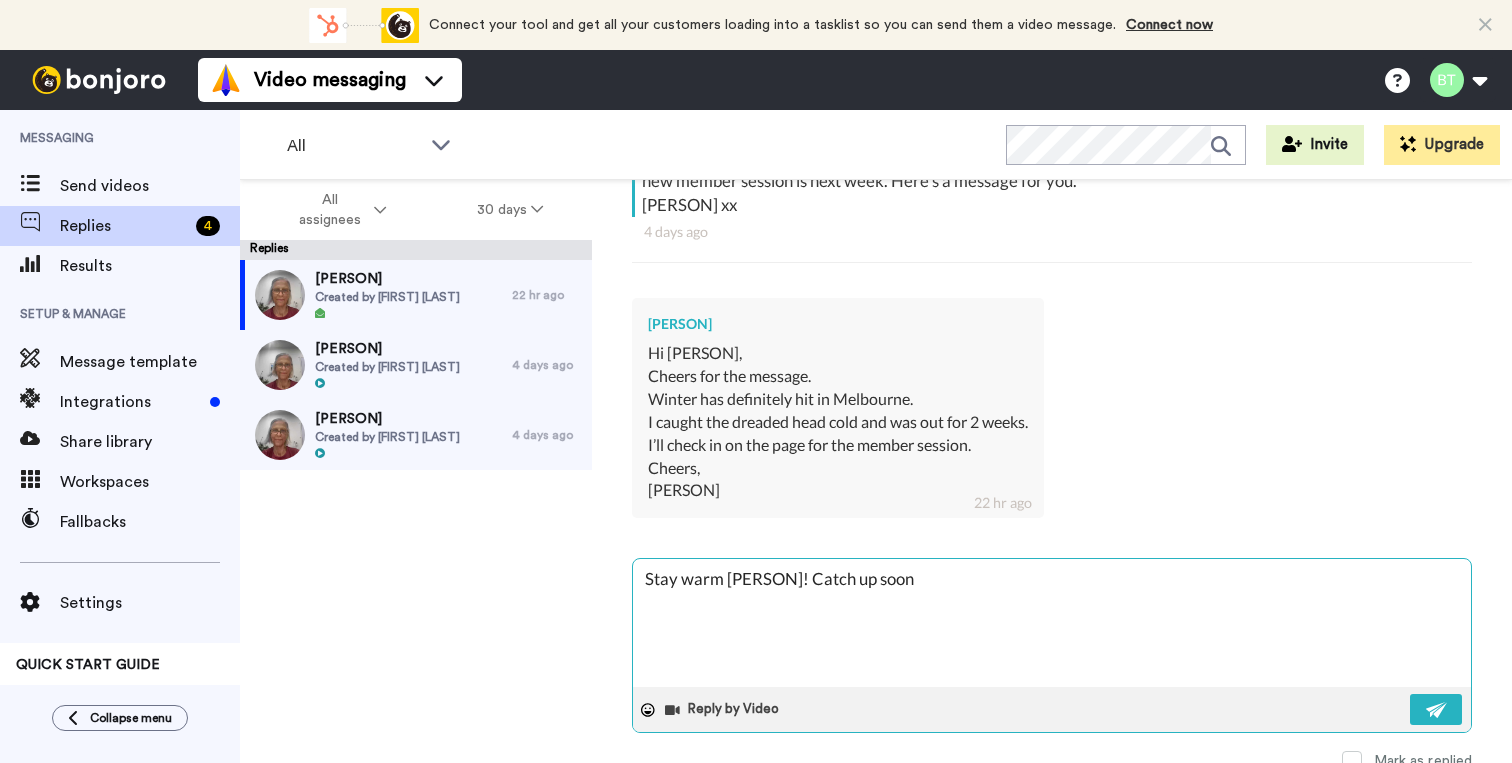 type on "x" 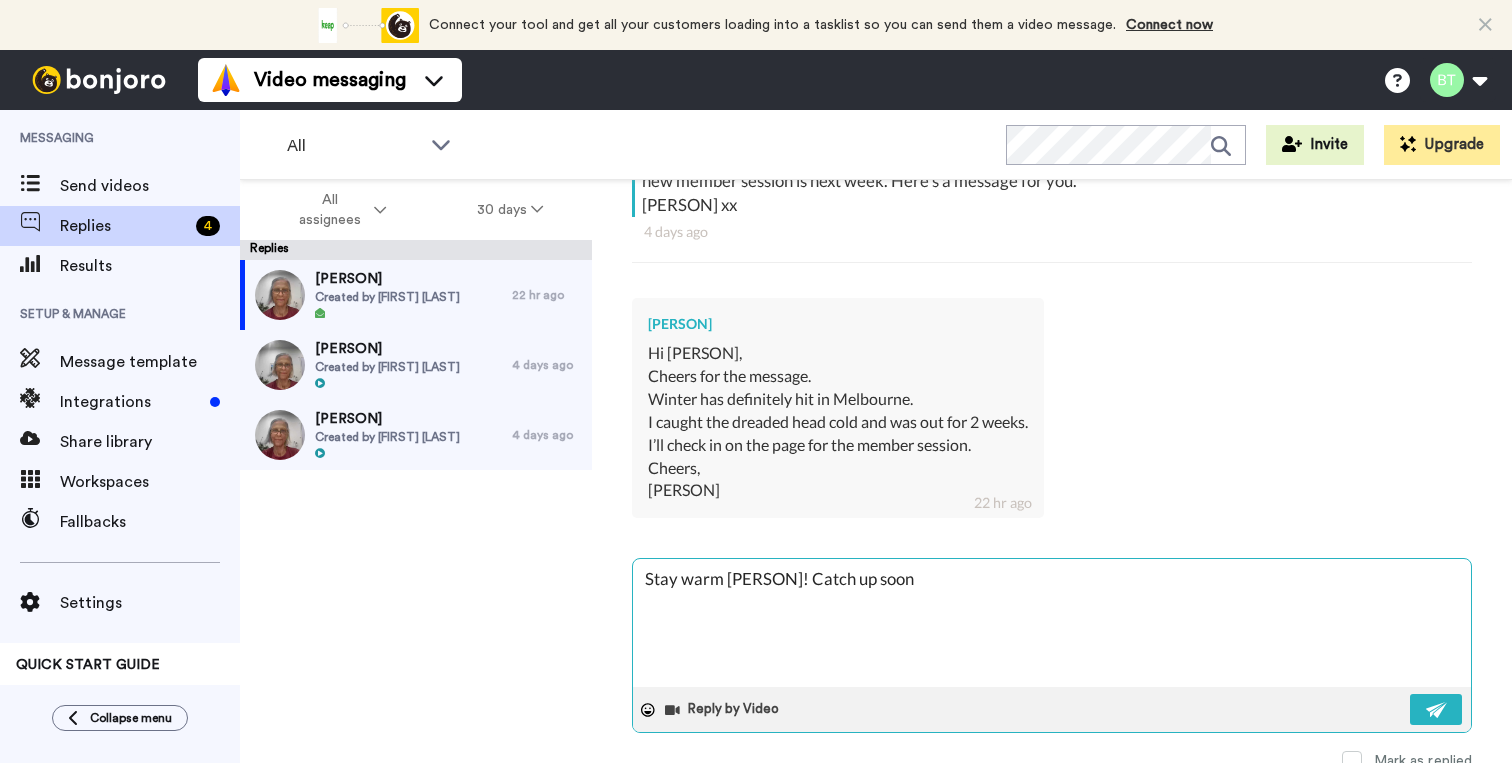 type on "Stay warm [PERSON]! Catch up soon." 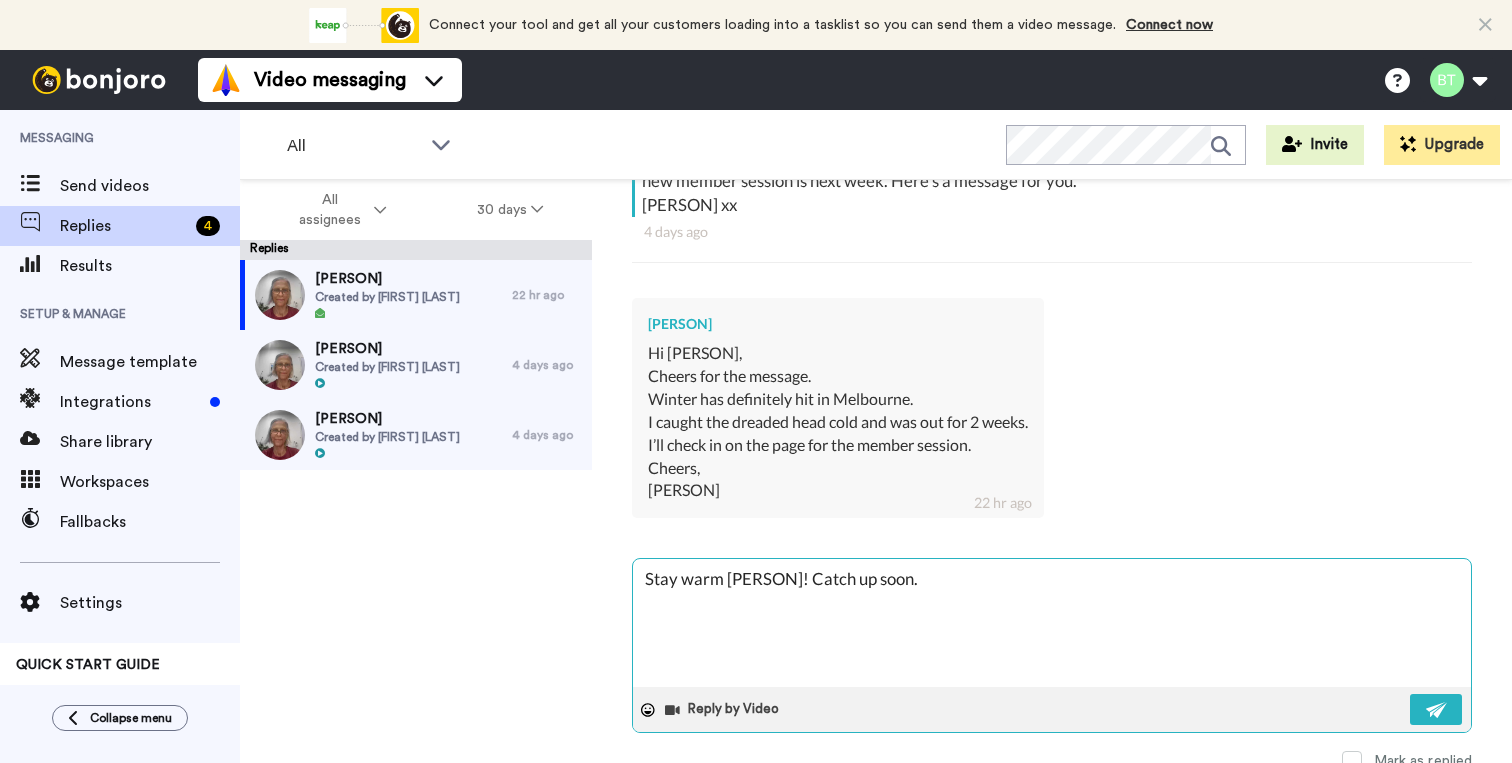 type on "Stay warm [PERSON]! Catch up soon." 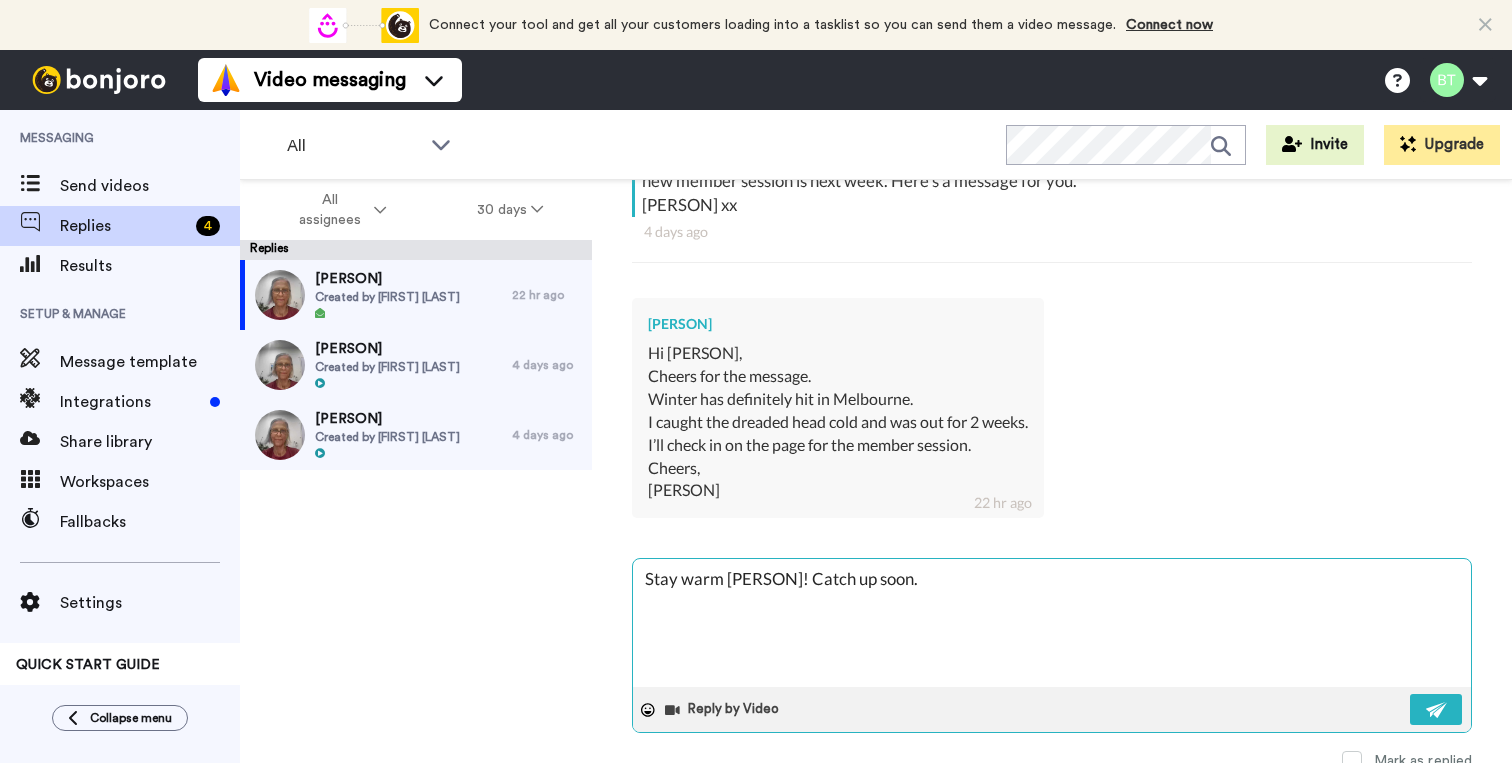 type on "Stay warm [PERSON]! Catch up soon." 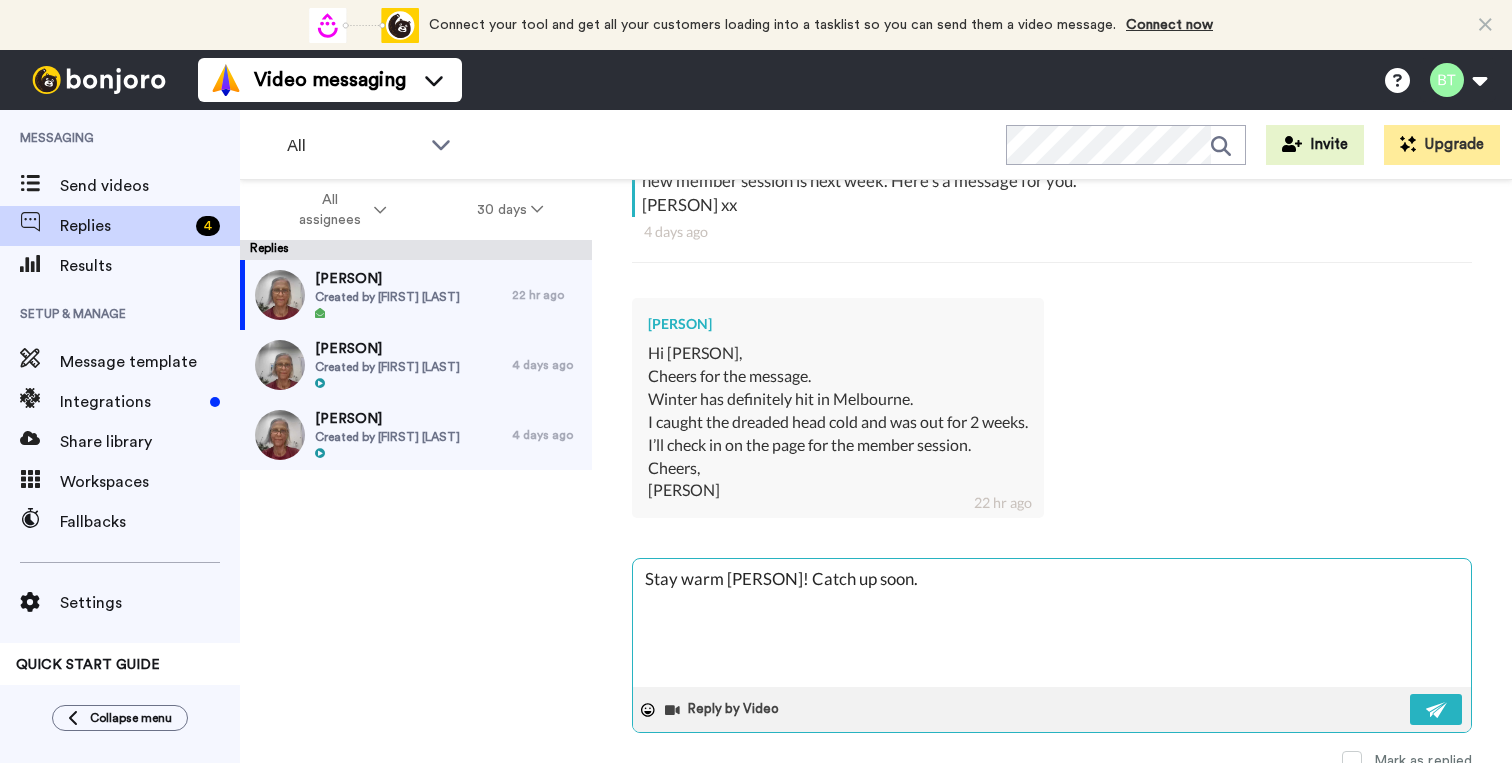 type on "Stay warm [PERSON]! Catch up soon.
[PERSON]" 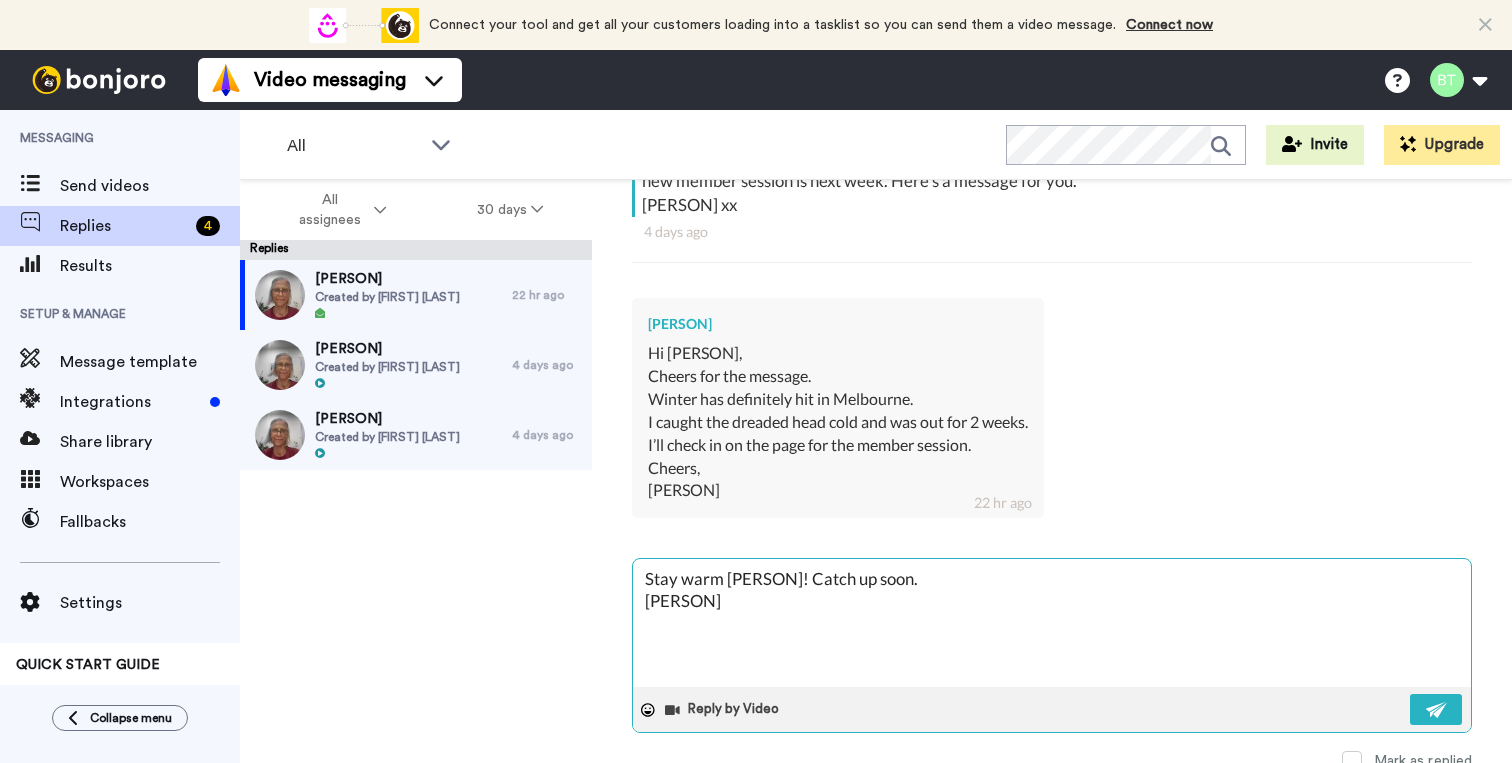 type on "Stay warm [PERSON]! Catch up soon.
[PERSON]" 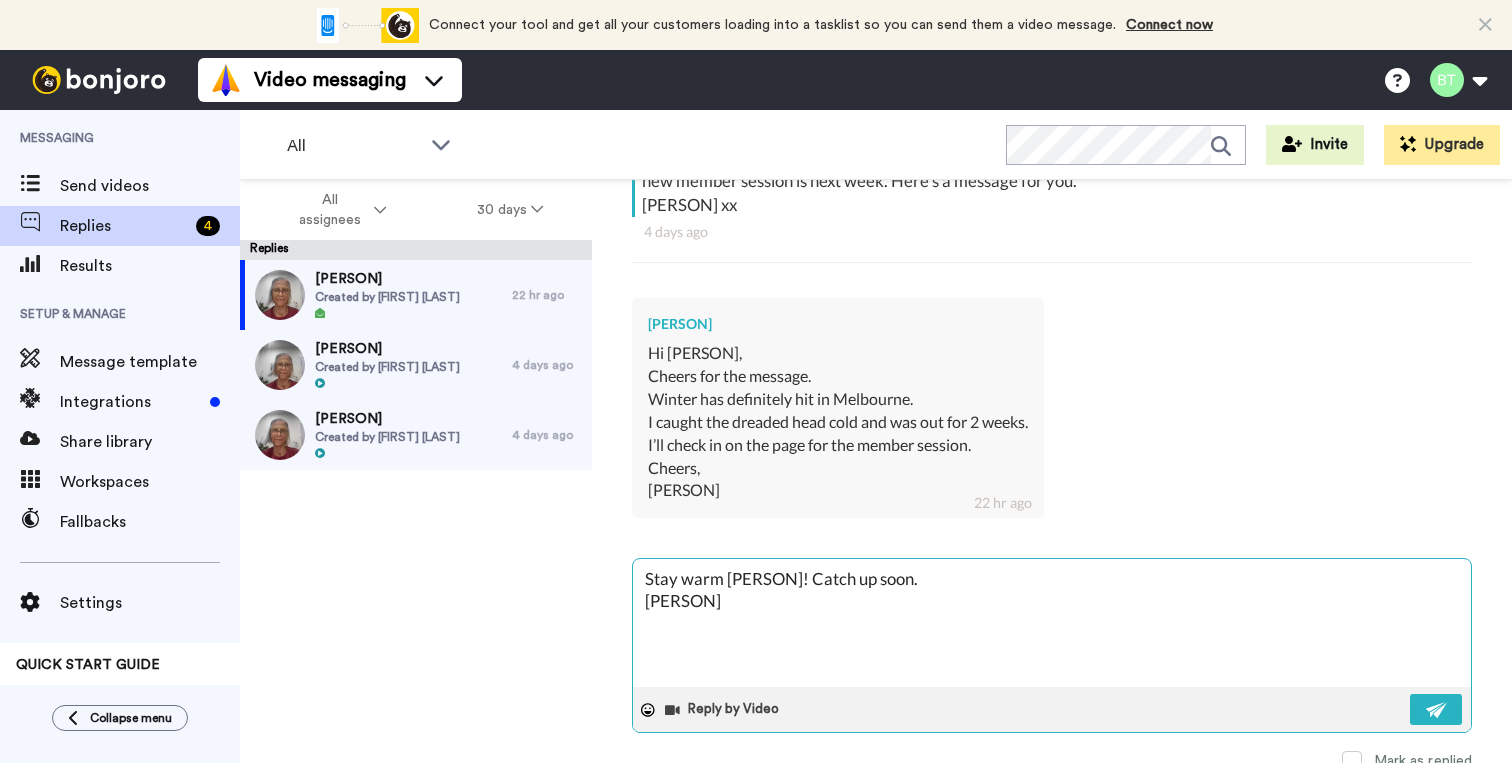 type on "Stay warm [PERSON]! Catch up soon.
[PERSON]" 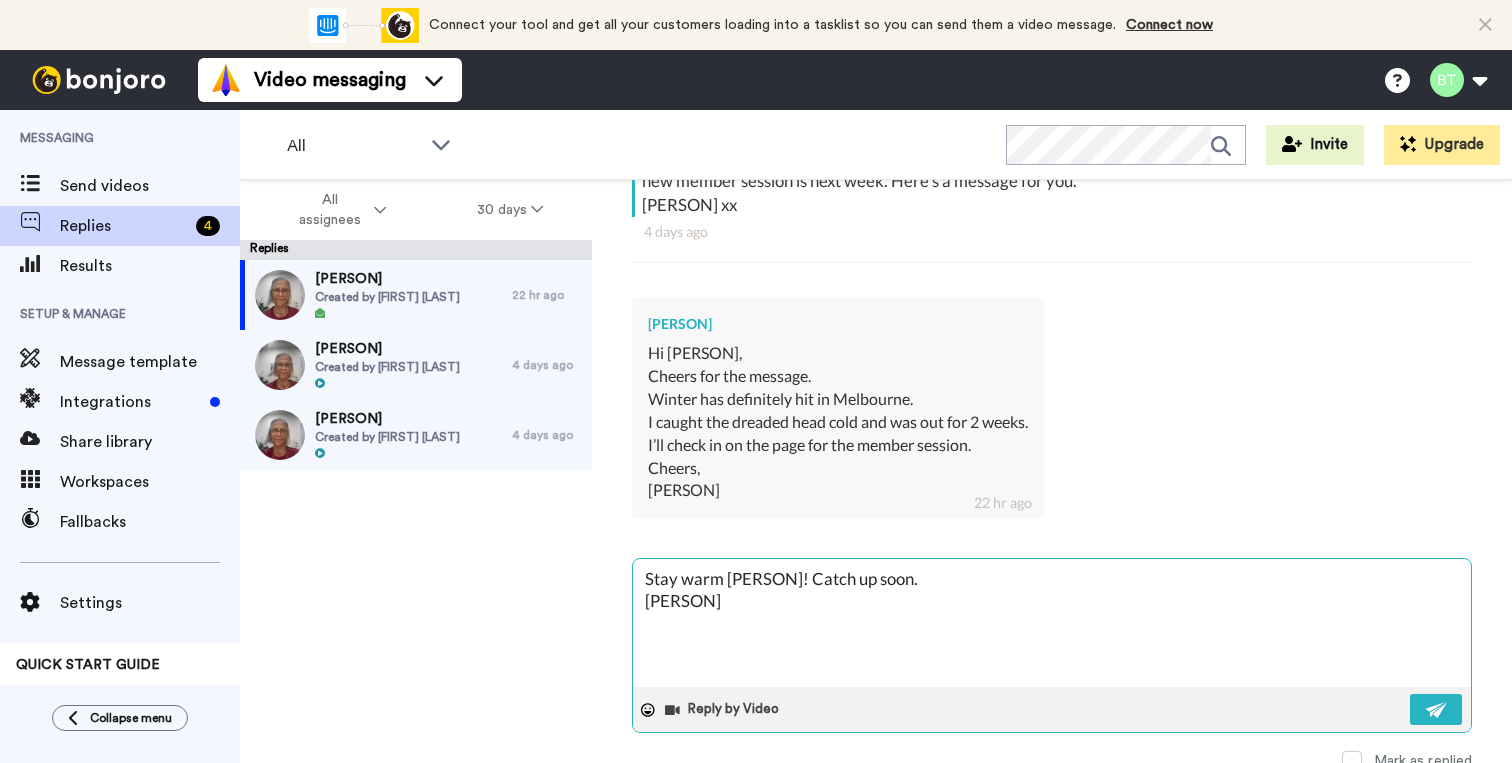 type on "Stay warm [PERSON]! Catch up soon.
[PERSON]" 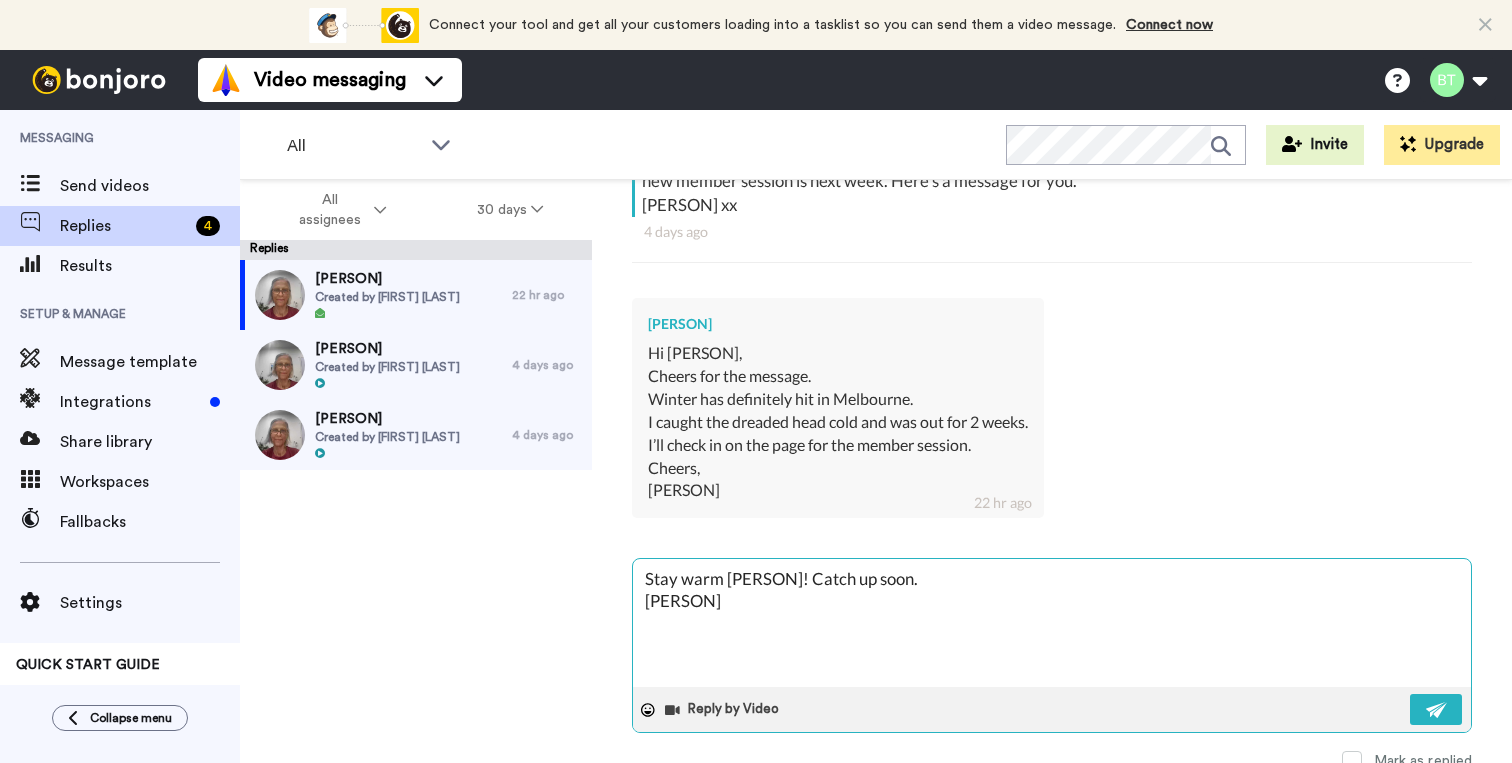 type on "Stay warm [PERSON]! Catch up soon.
[PERSON] x" 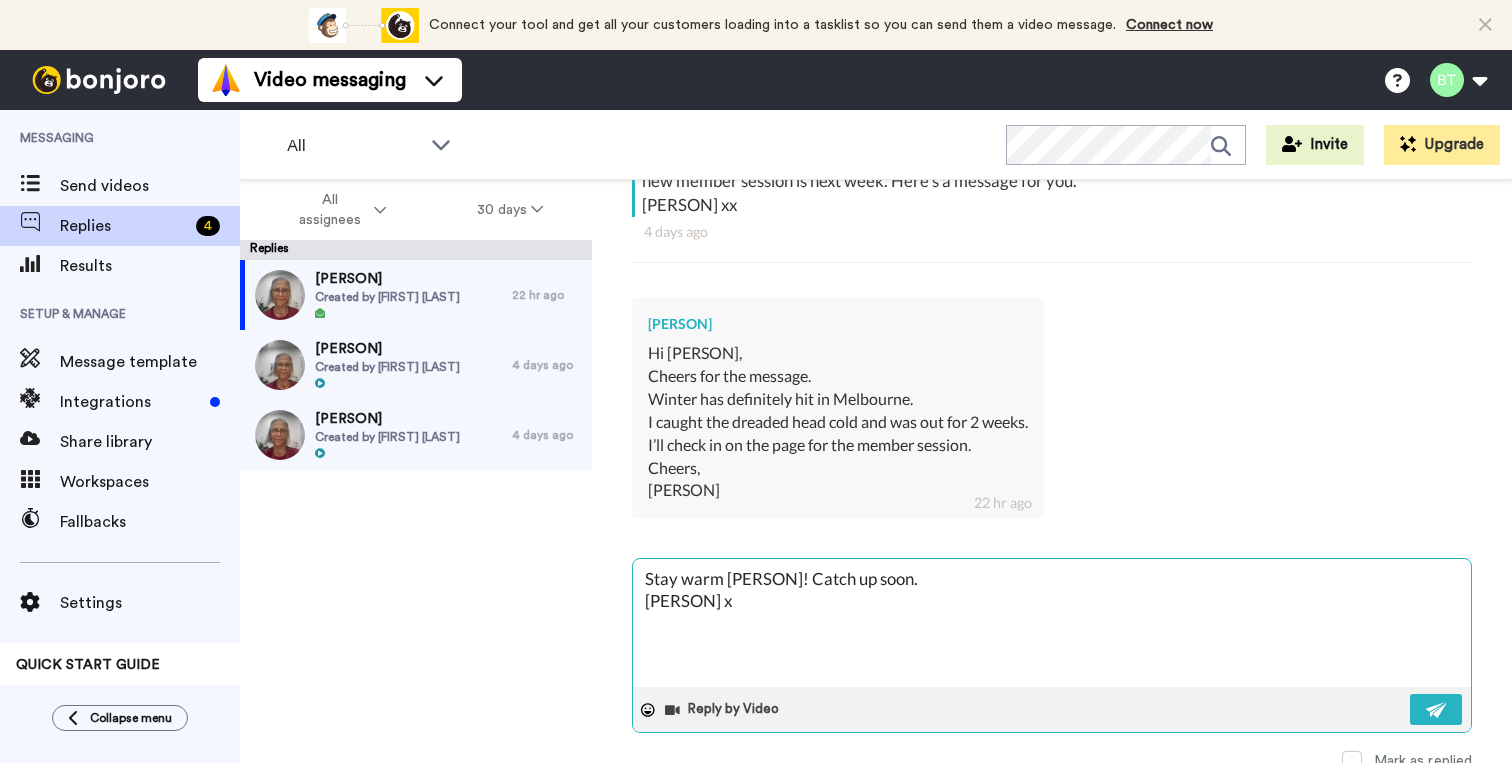 type on "Stay warm [PERSON]! Catch up soon.
[PERSON] xx" 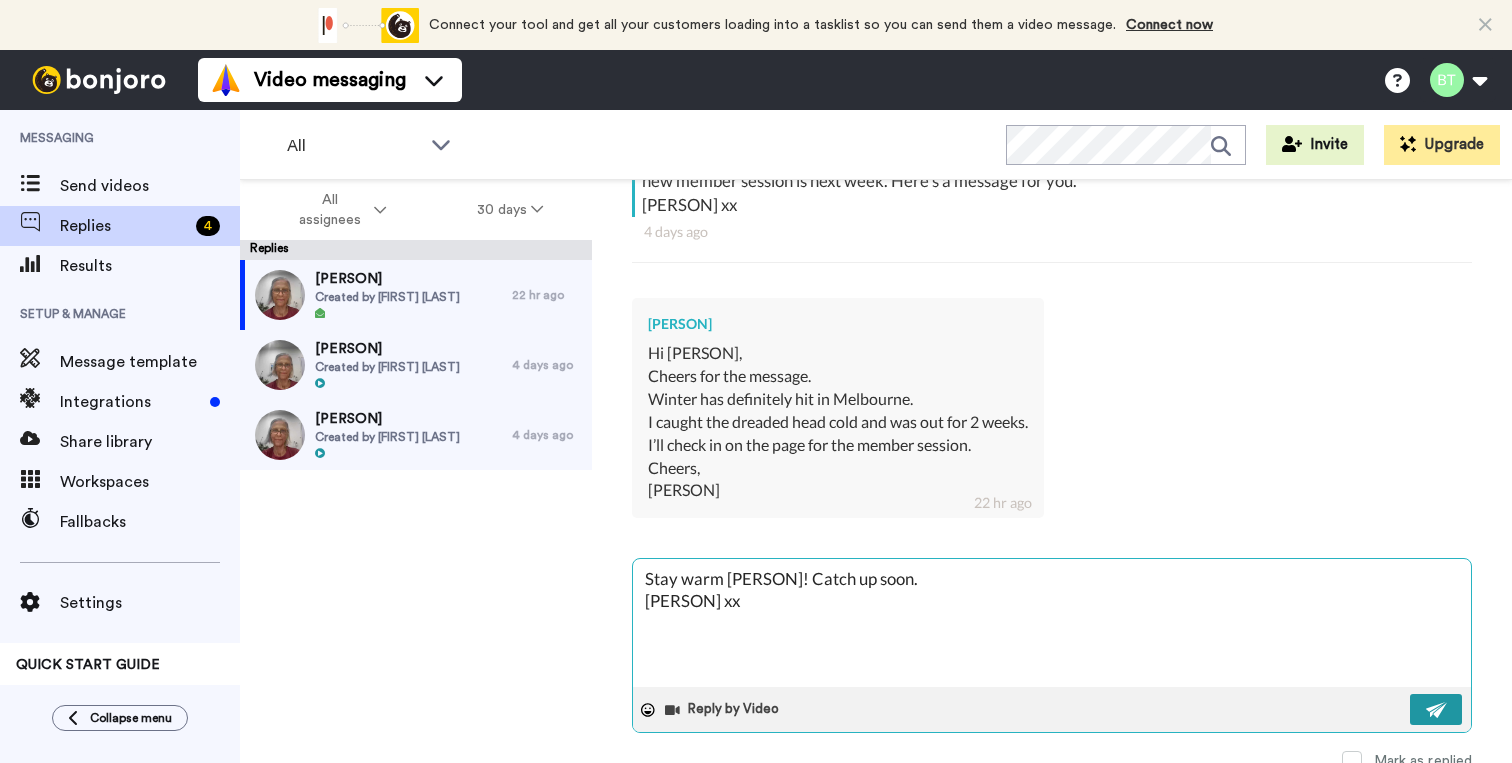 type on "Stay warm [PERSON]! Catch up soon.
[PERSON] xx" 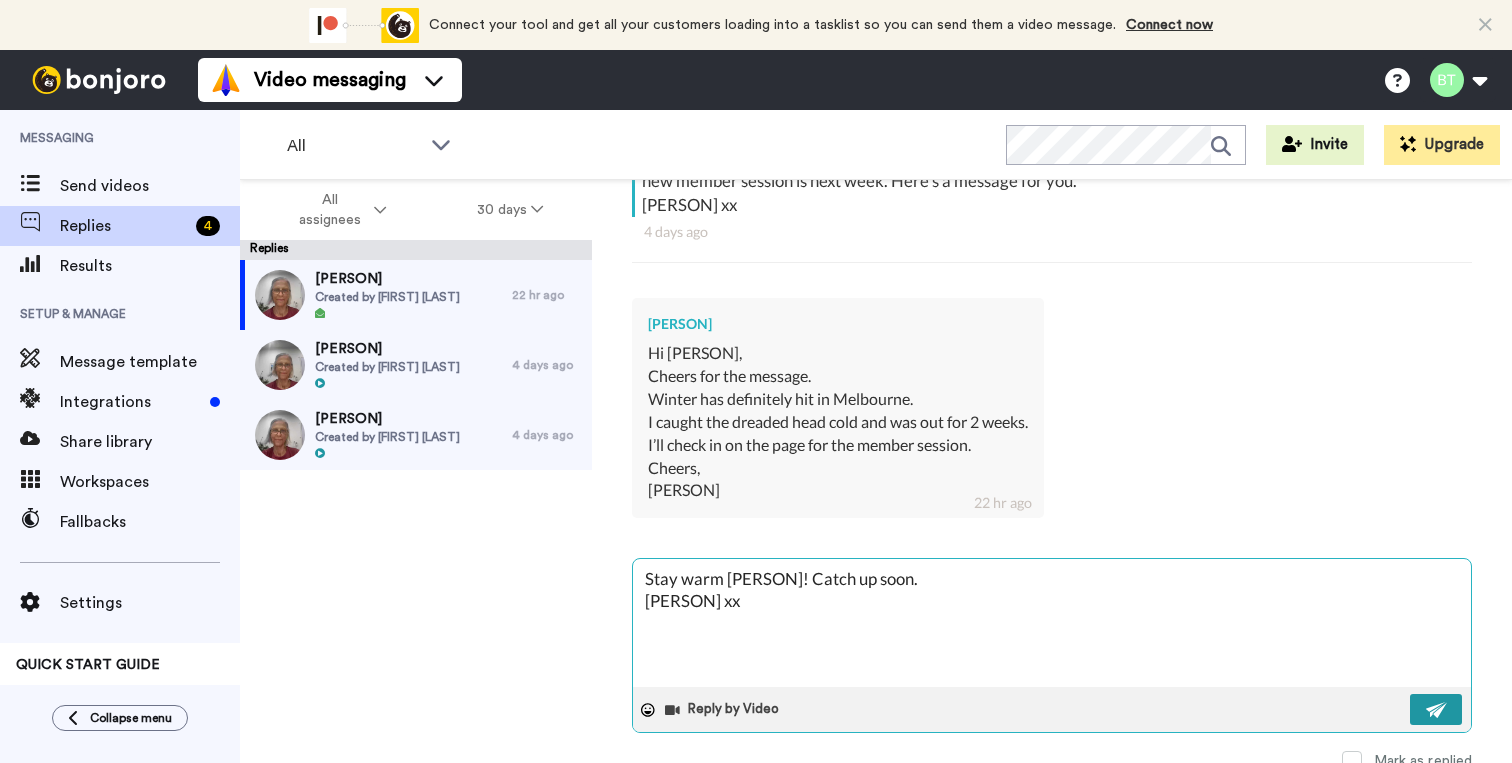 click at bounding box center (1436, 709) 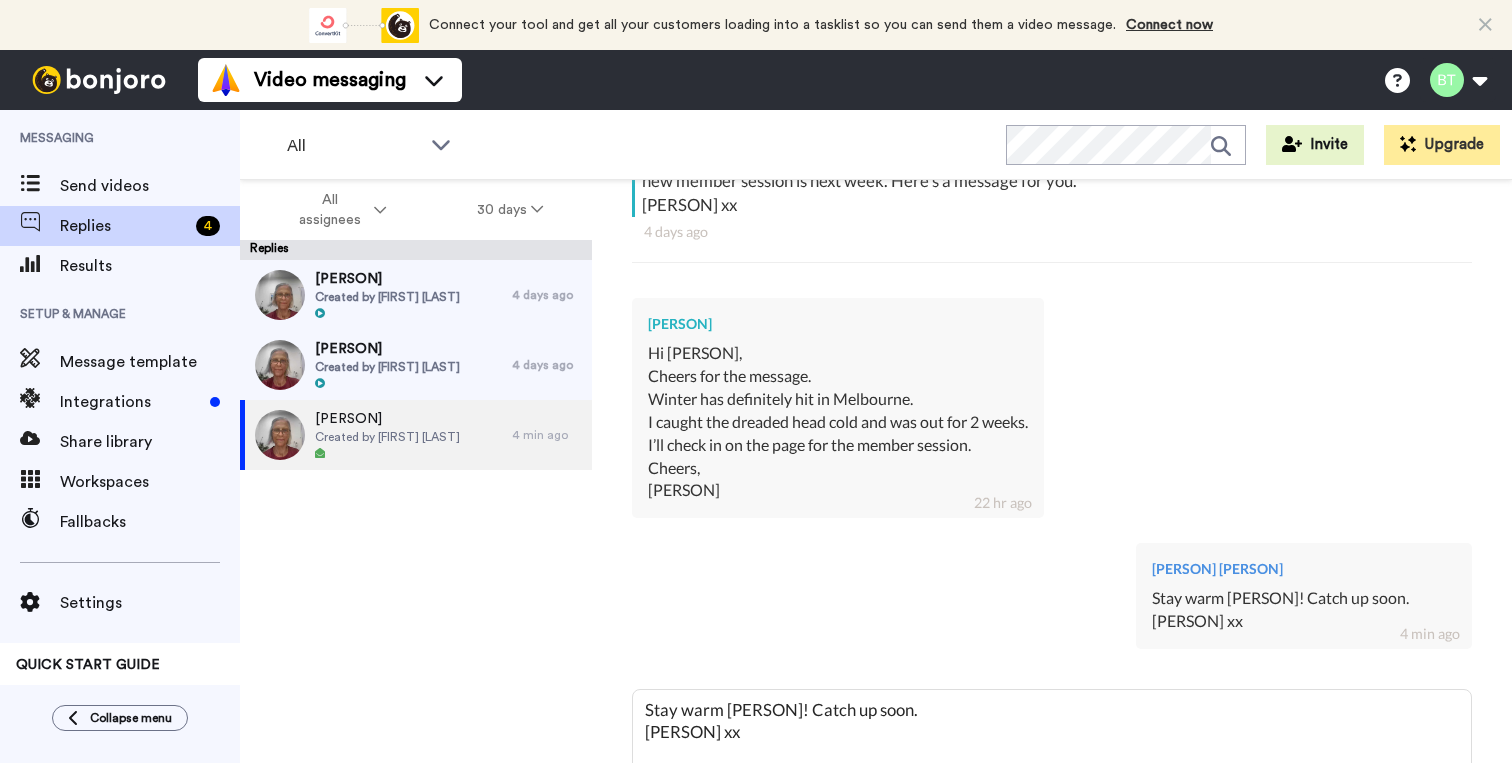 type on "x" 